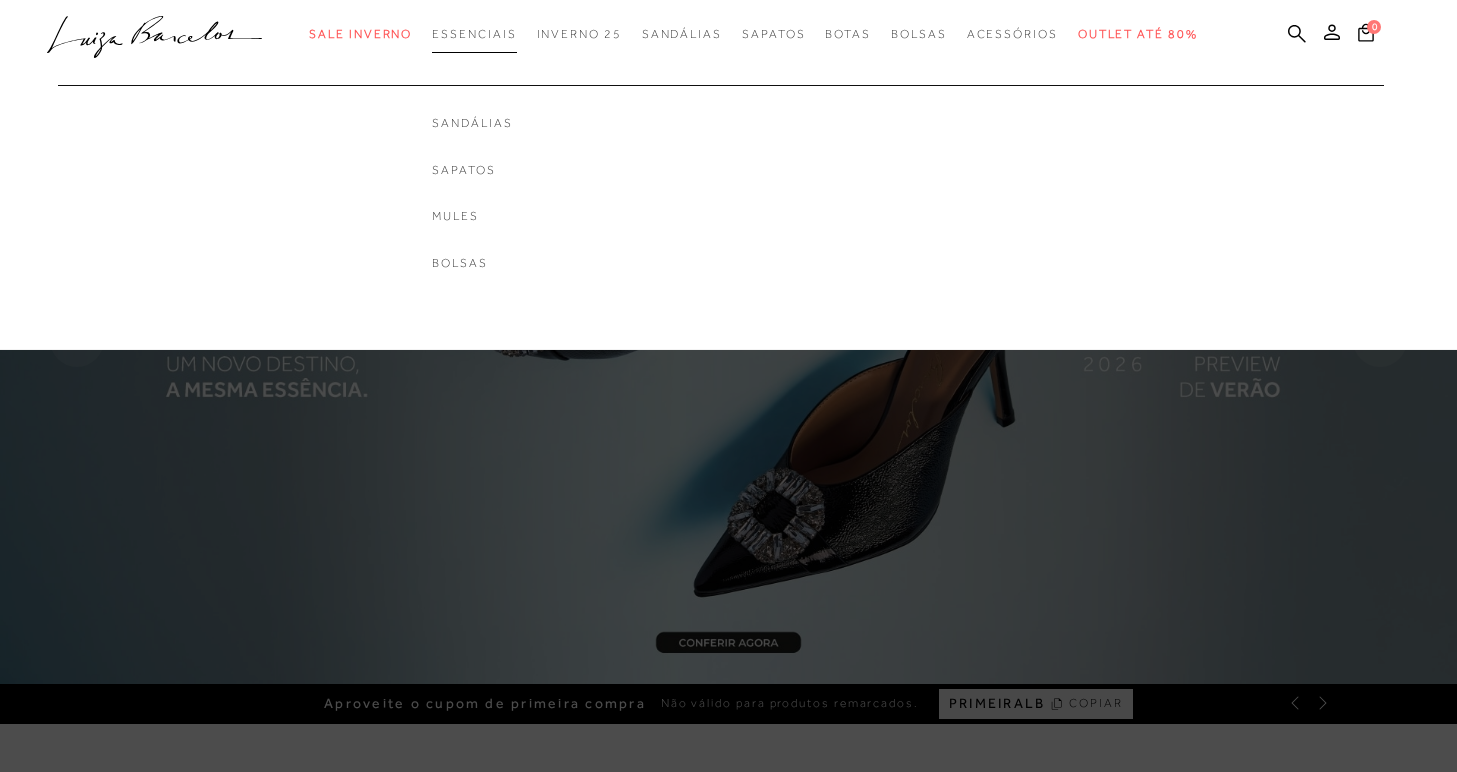 scroll, scrollTop: 0, scrollLeft: 0, axis: both 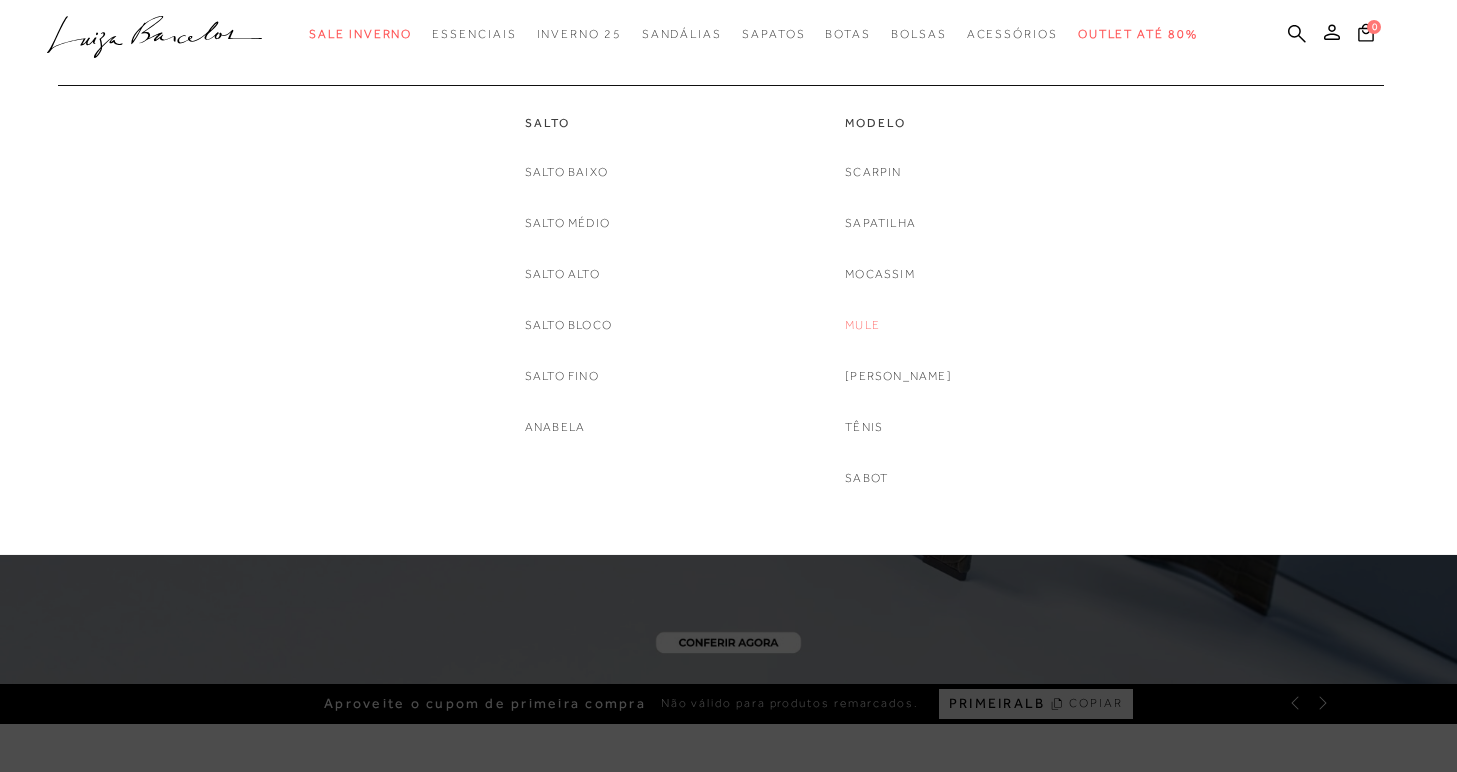 click on "Mule" at bounding box center [862, 325] 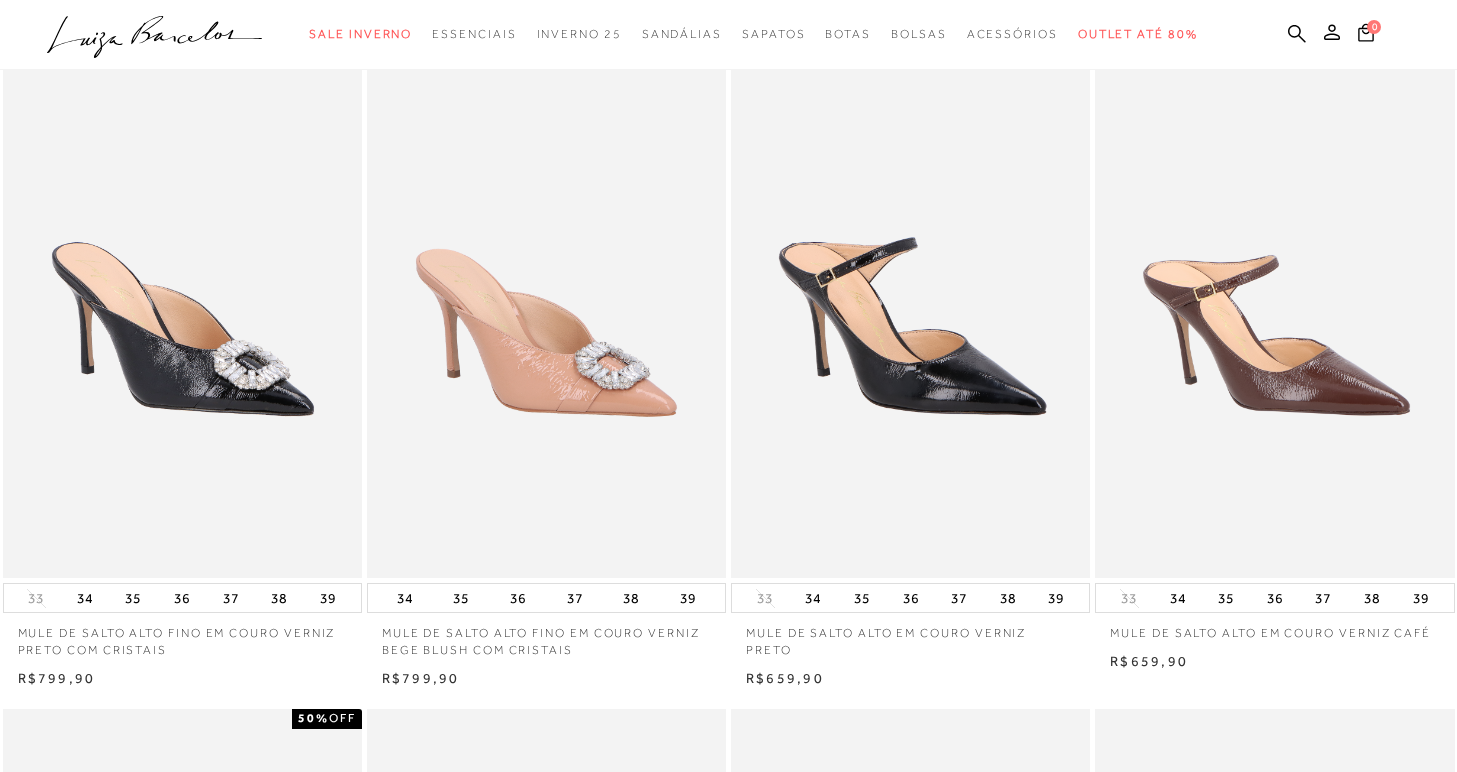 scroll, scrollTop: 782, scrollLeft: 0, axis: vertical 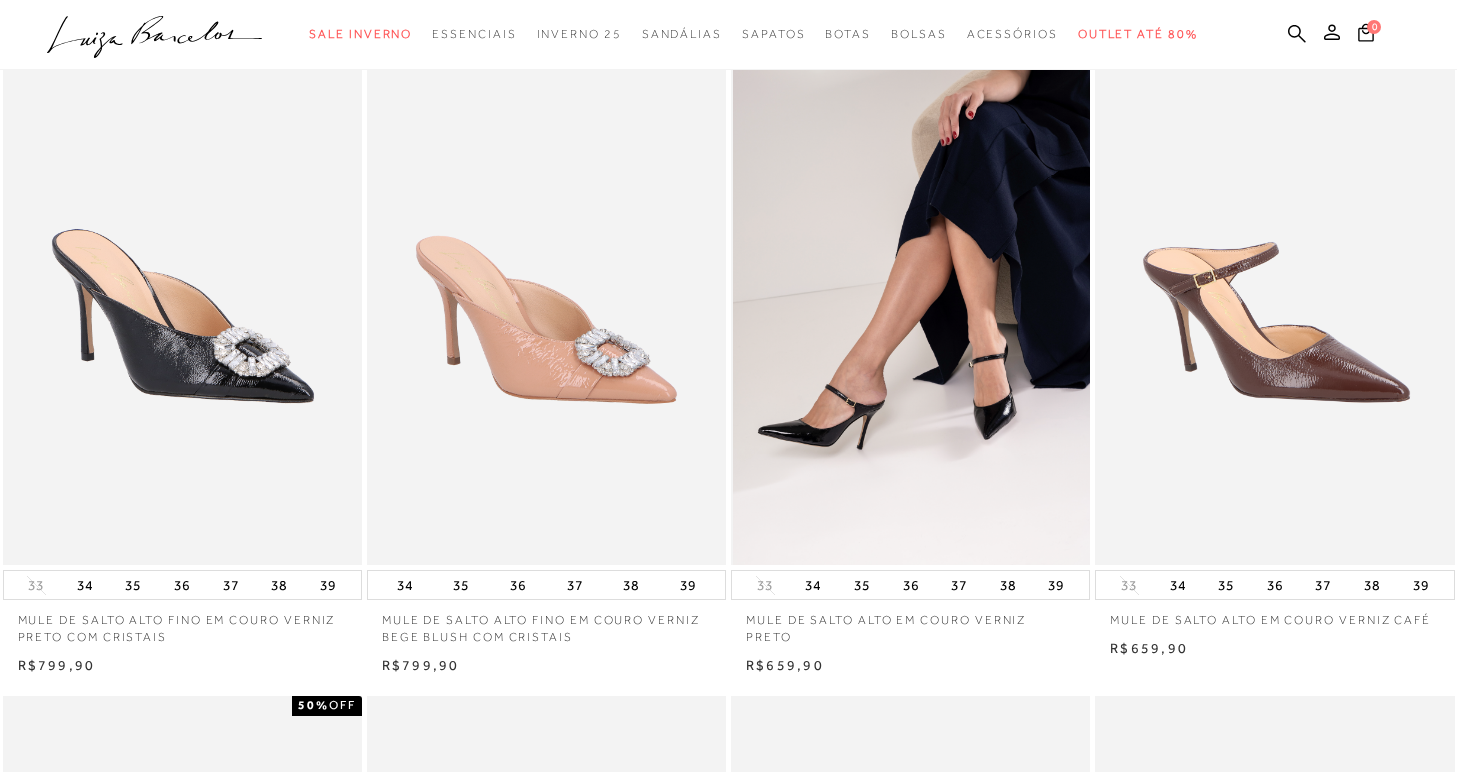 click at bounding box center [911, 296] 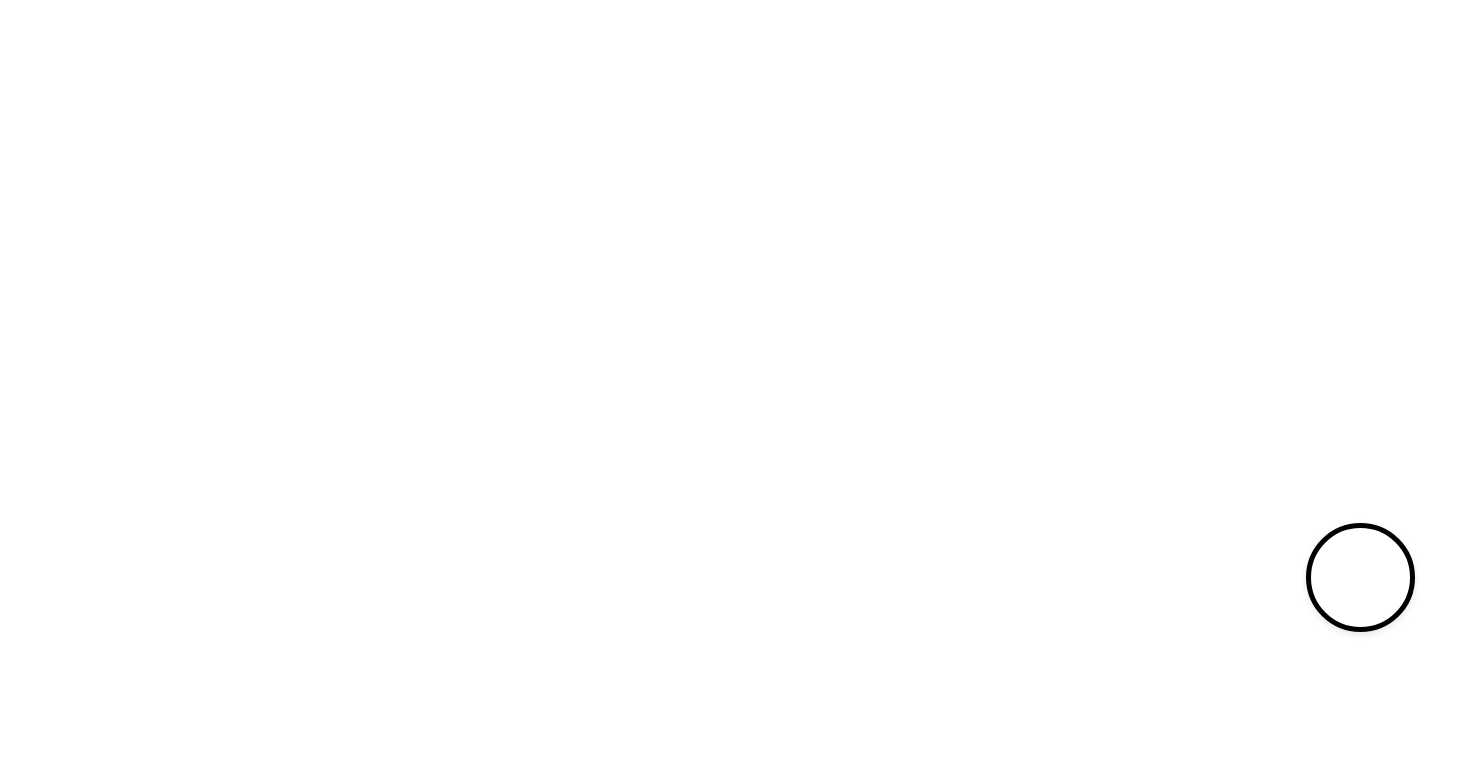 scroll, scrollTop: 0, scrollLeft: 0, axis: both 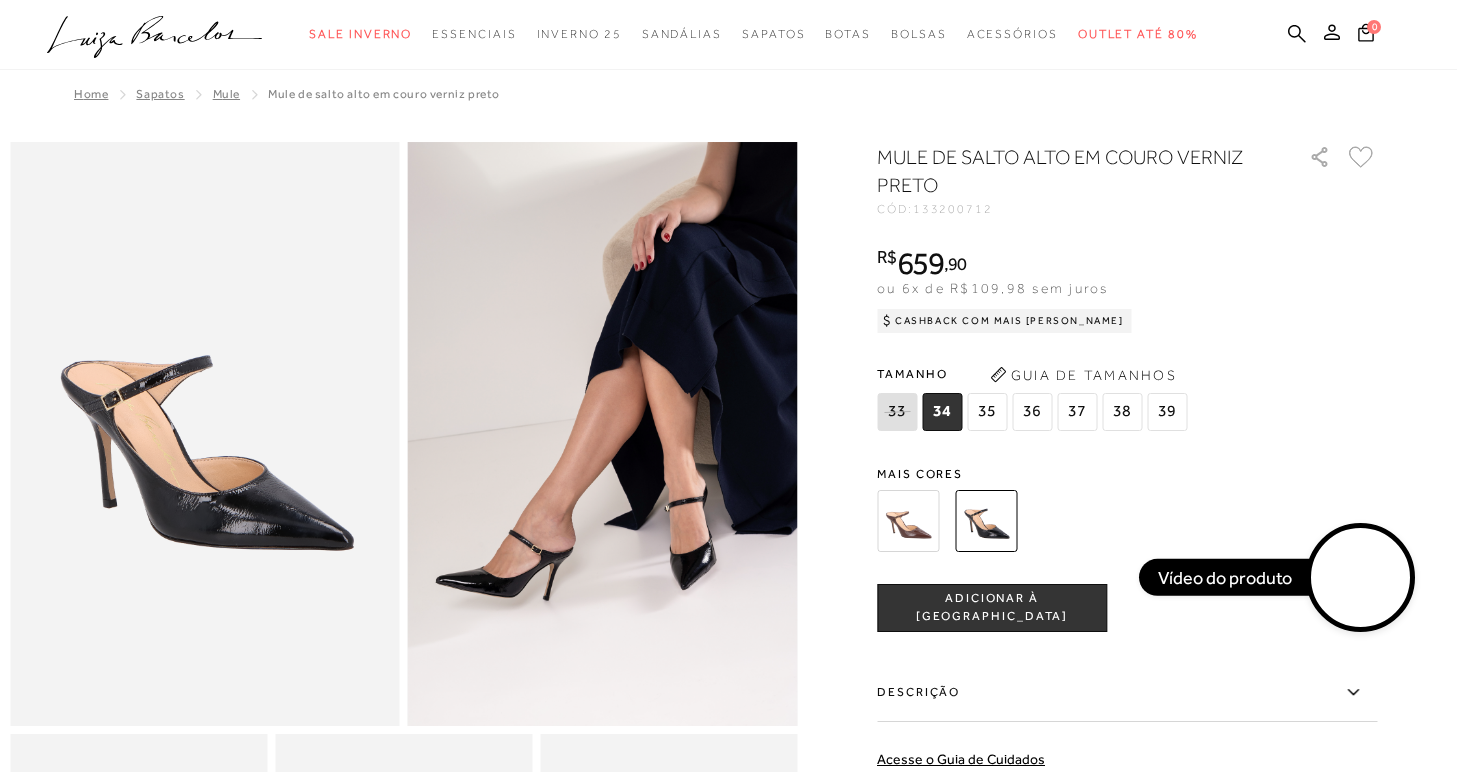 click on "35" at bounding box center [987, 412] 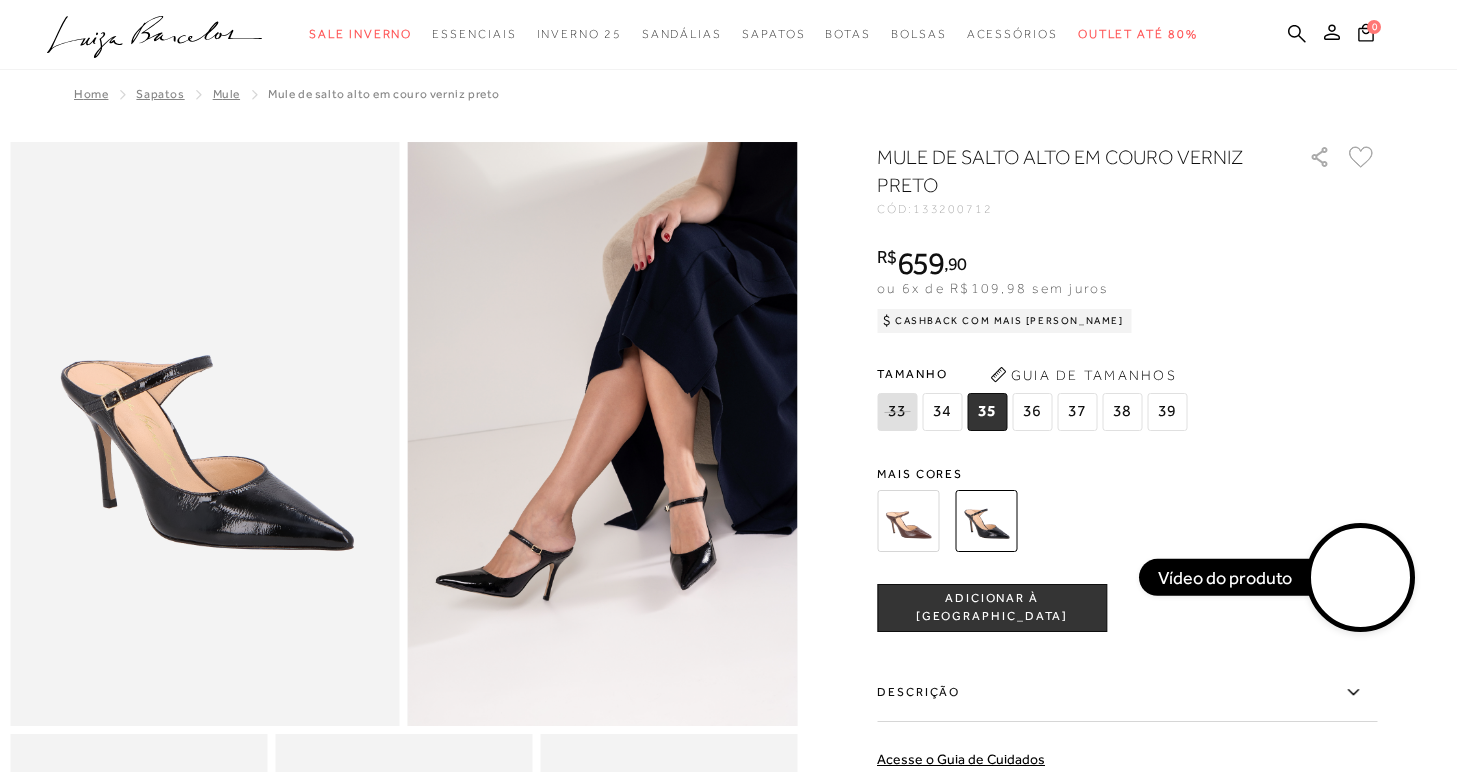 click on "ADICIONAR À [GEOGRAPHIC_DATA]" at bounding box center [992, 607] 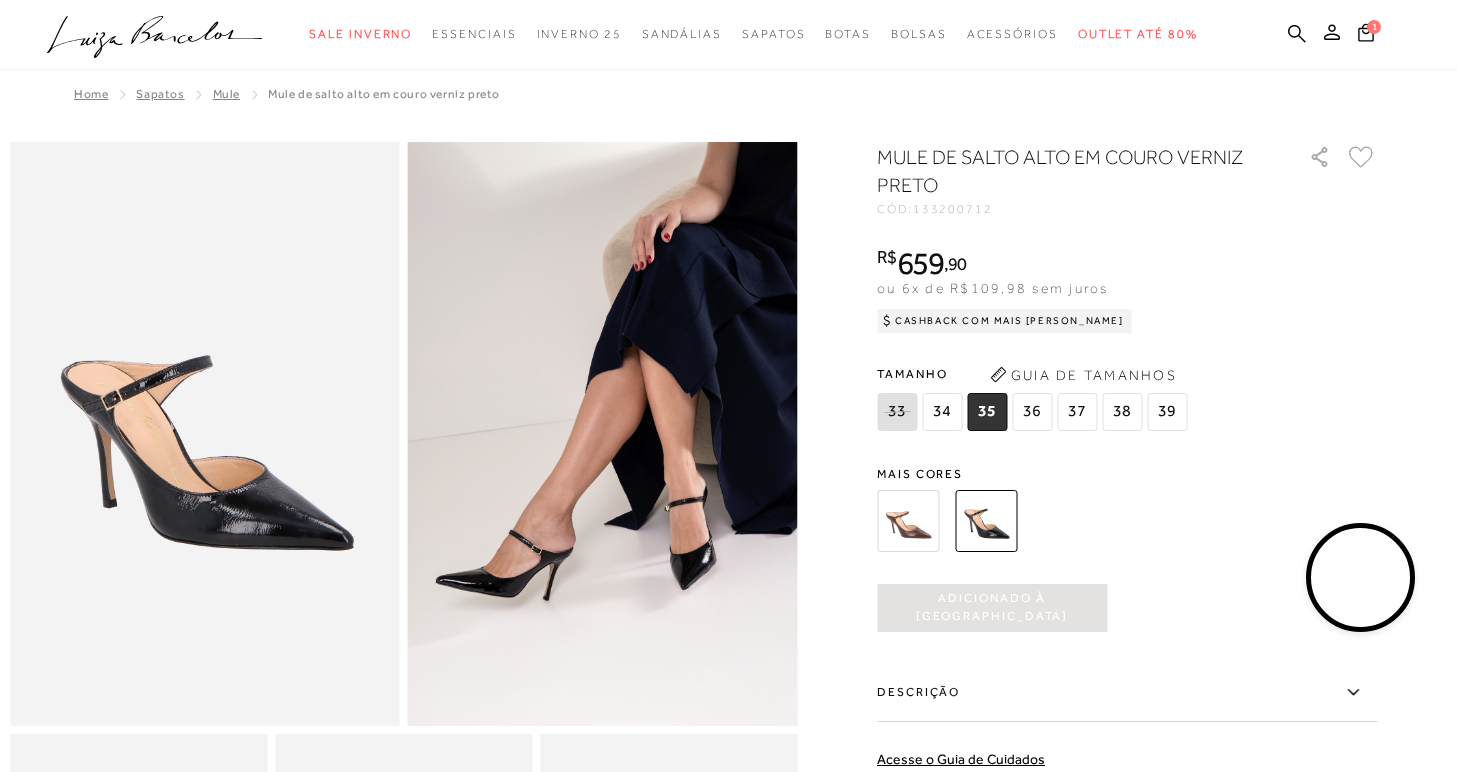 scroll, scrollTop: 0, scrollLeft: 0, axis: both 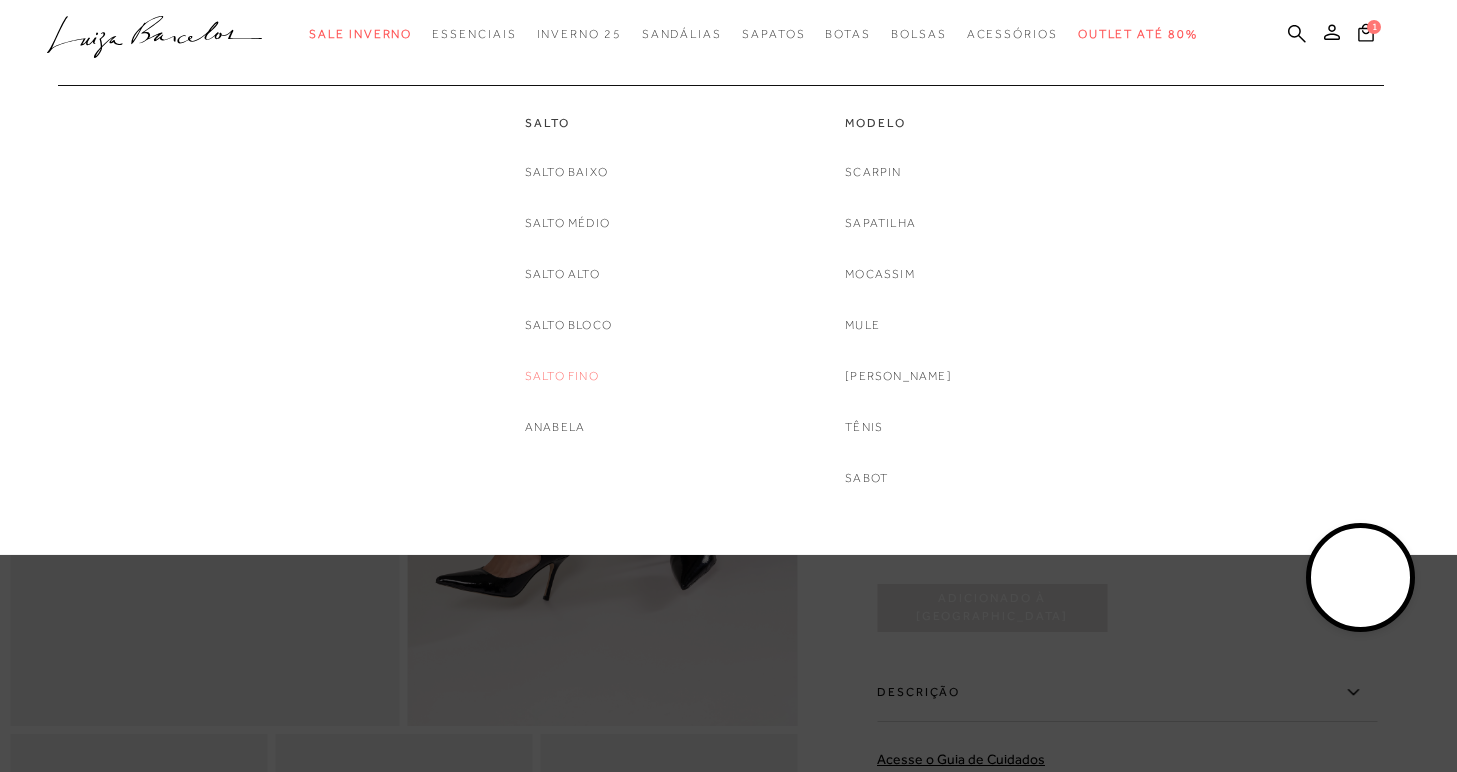 click on "Salto fino" at bounding box center [562, 376] 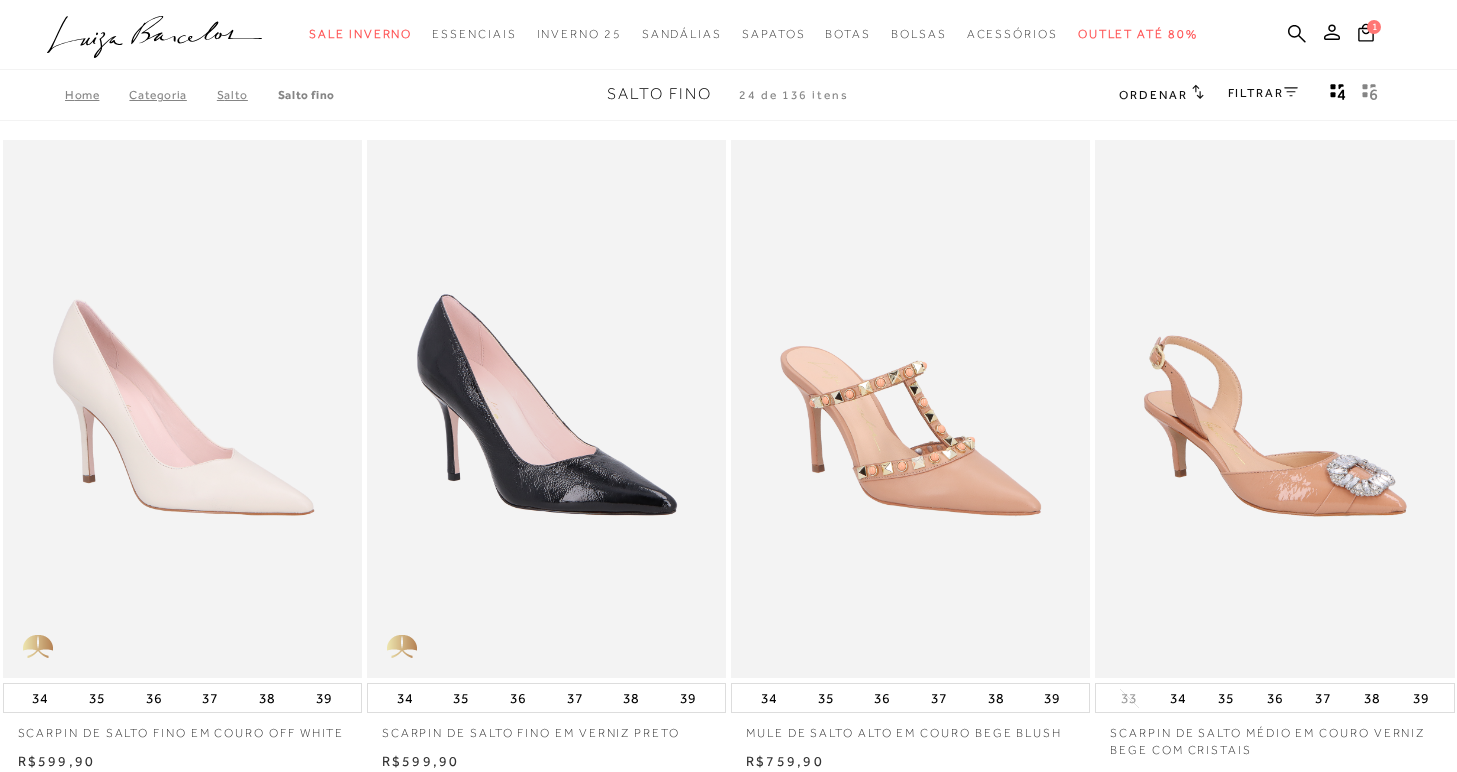 scroll, scrollTop: 0, scrollLeft: 0, axis: both 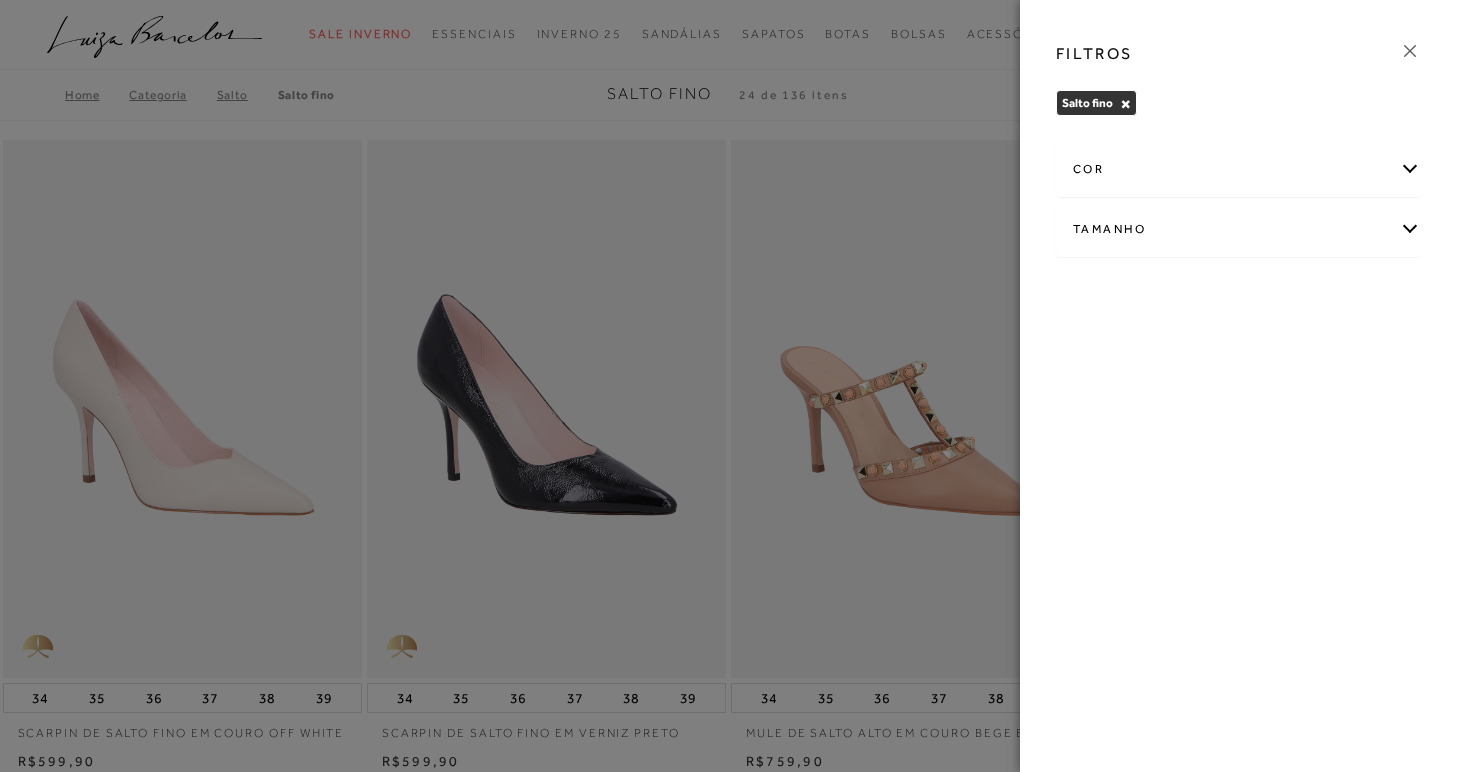 click on "cor" at bounding box center [1238, 169] 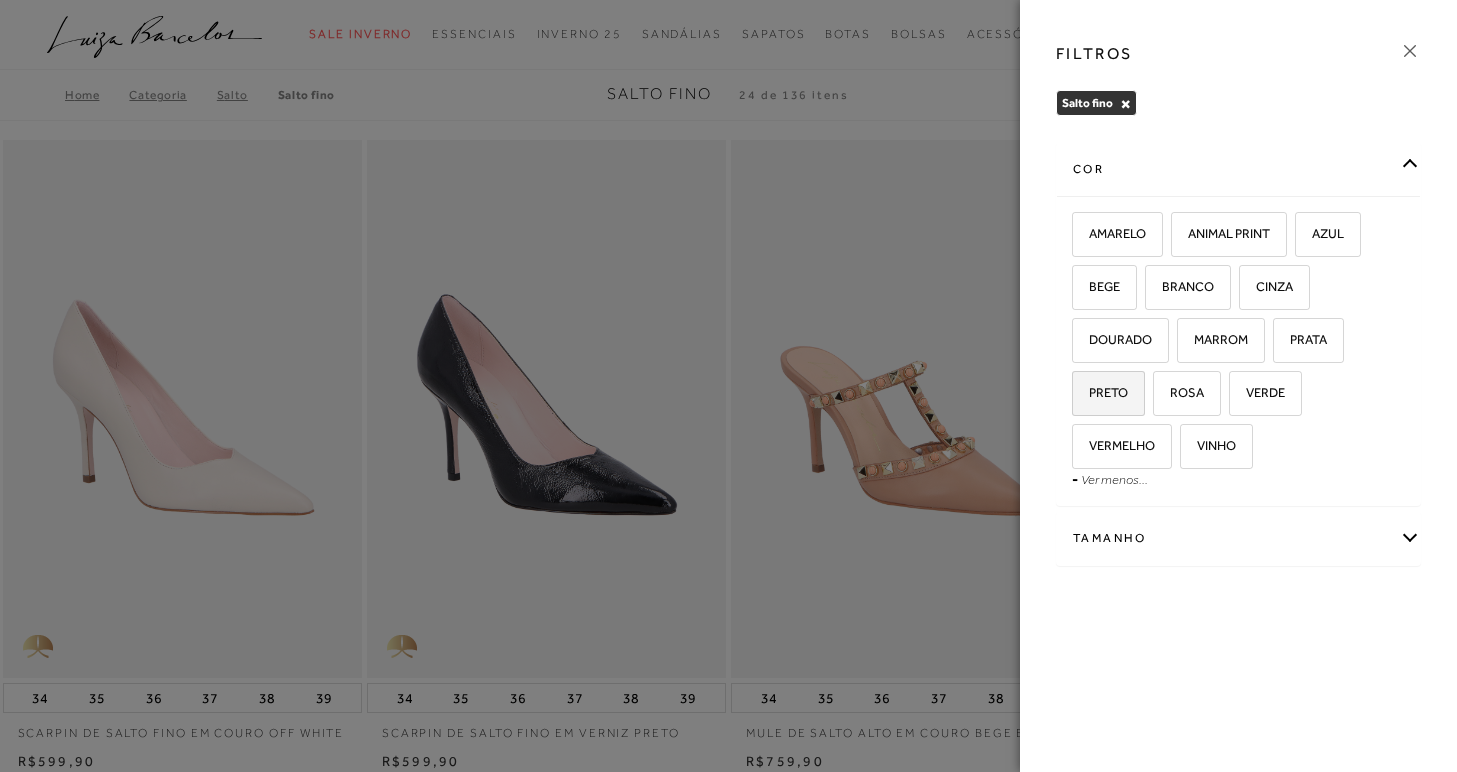 click on "PRETO" at bounding box center [1108, 393] 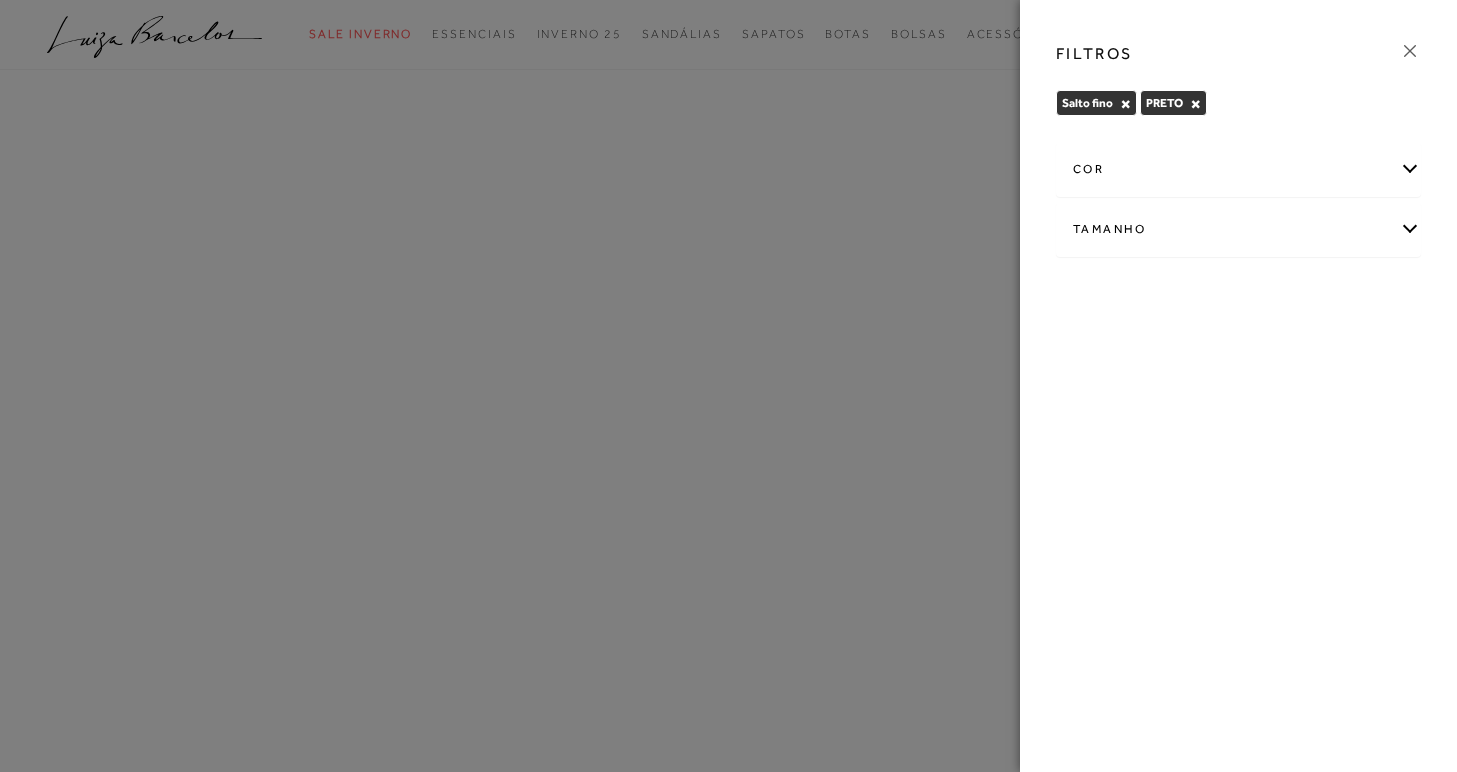 click at bounding box center [728, 386] 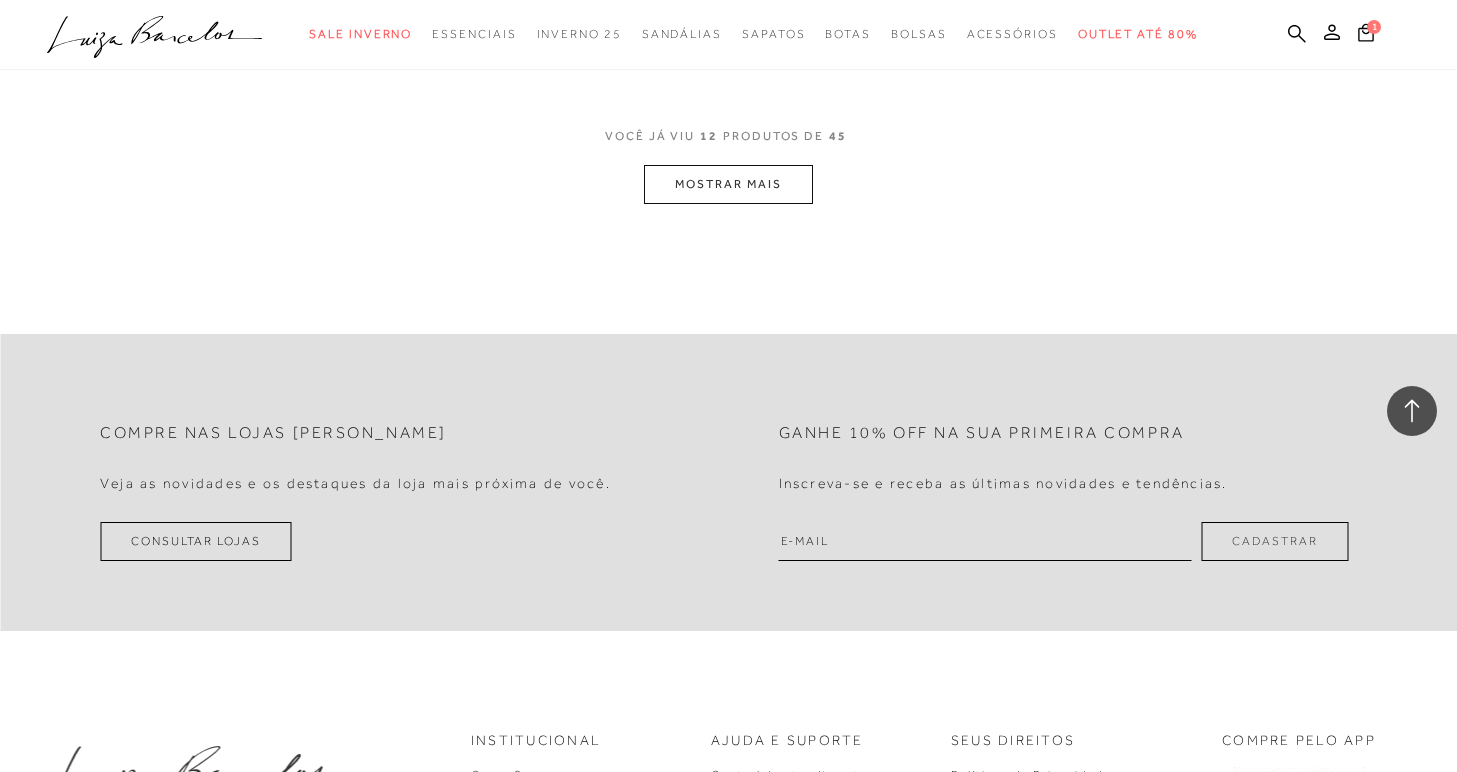 scroll, scrollTop: 2121, scrollLeft: 0, axis: vertical 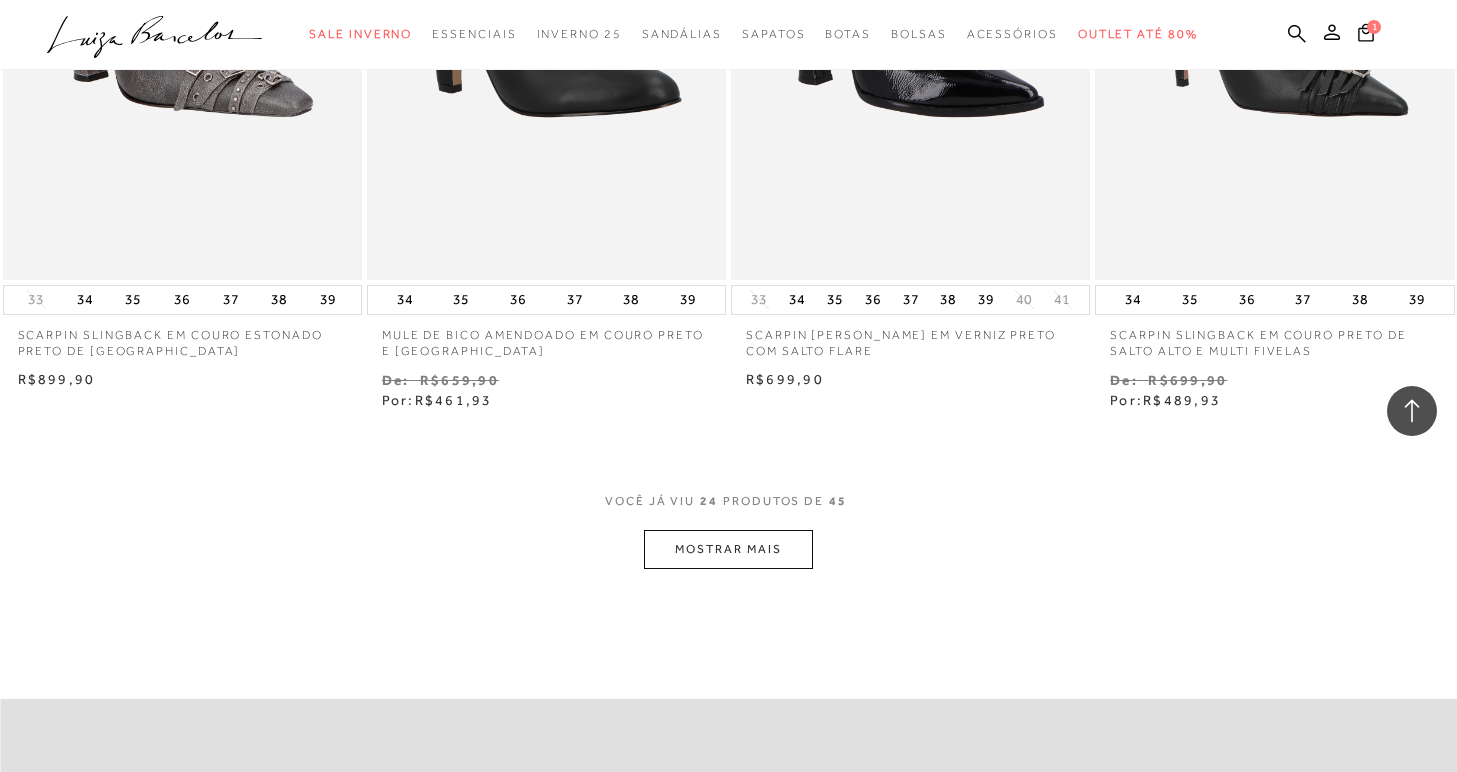 click on "MOSTRAR MAIS" at bounding box center [728, 549] 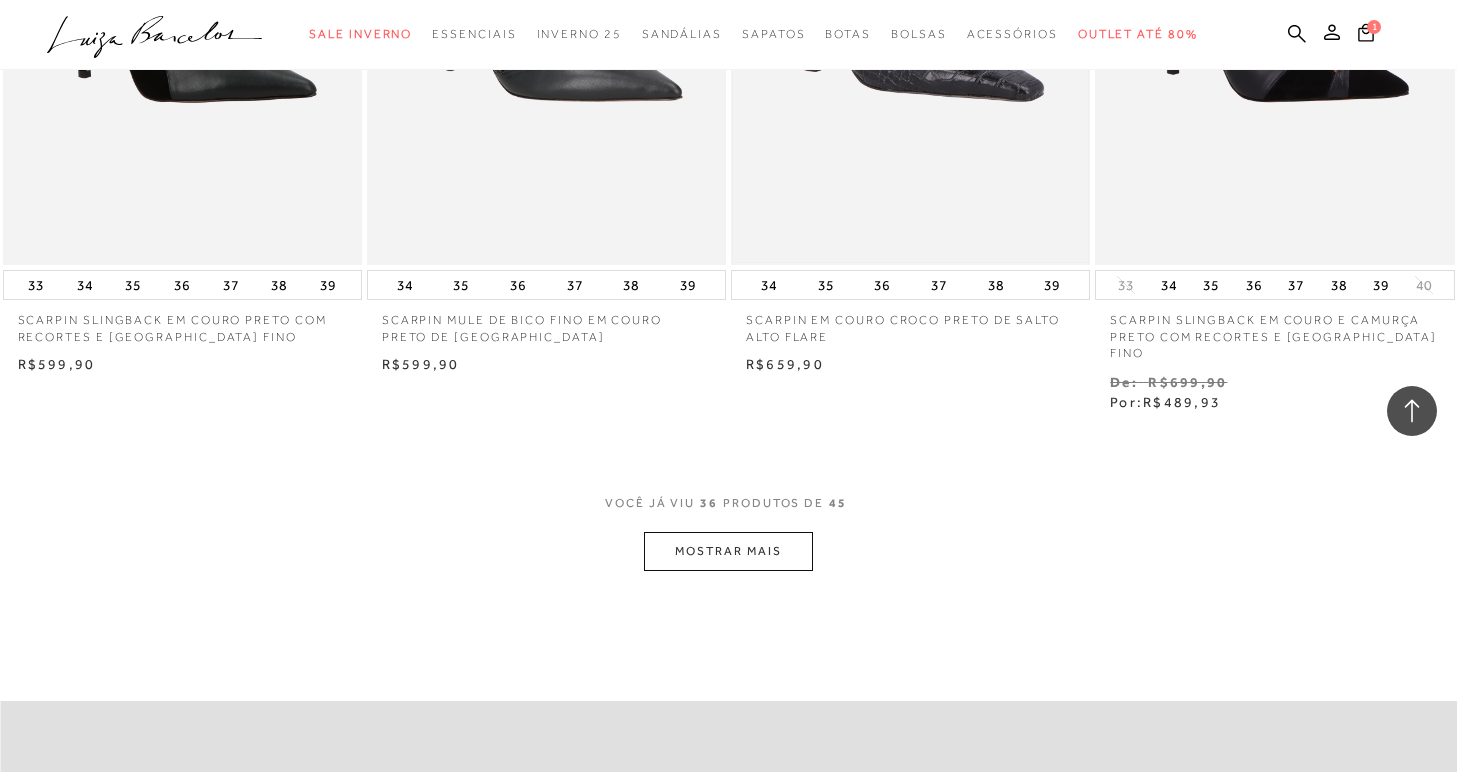 scroll, scrollTop: 5916, scrollLeft: 0, axis: vertical 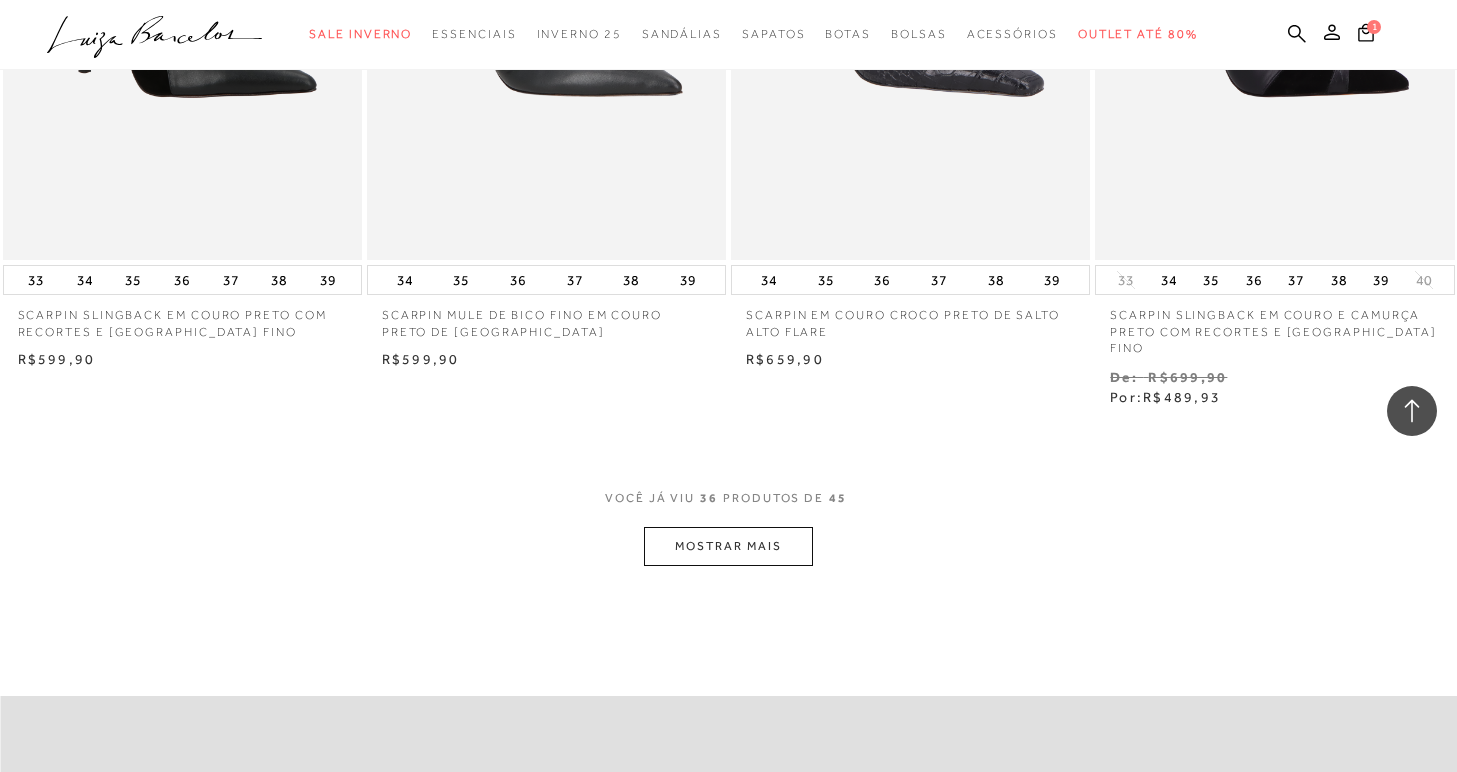 click on "MOSTRAR MAIS" at bounding box center [728, 546] 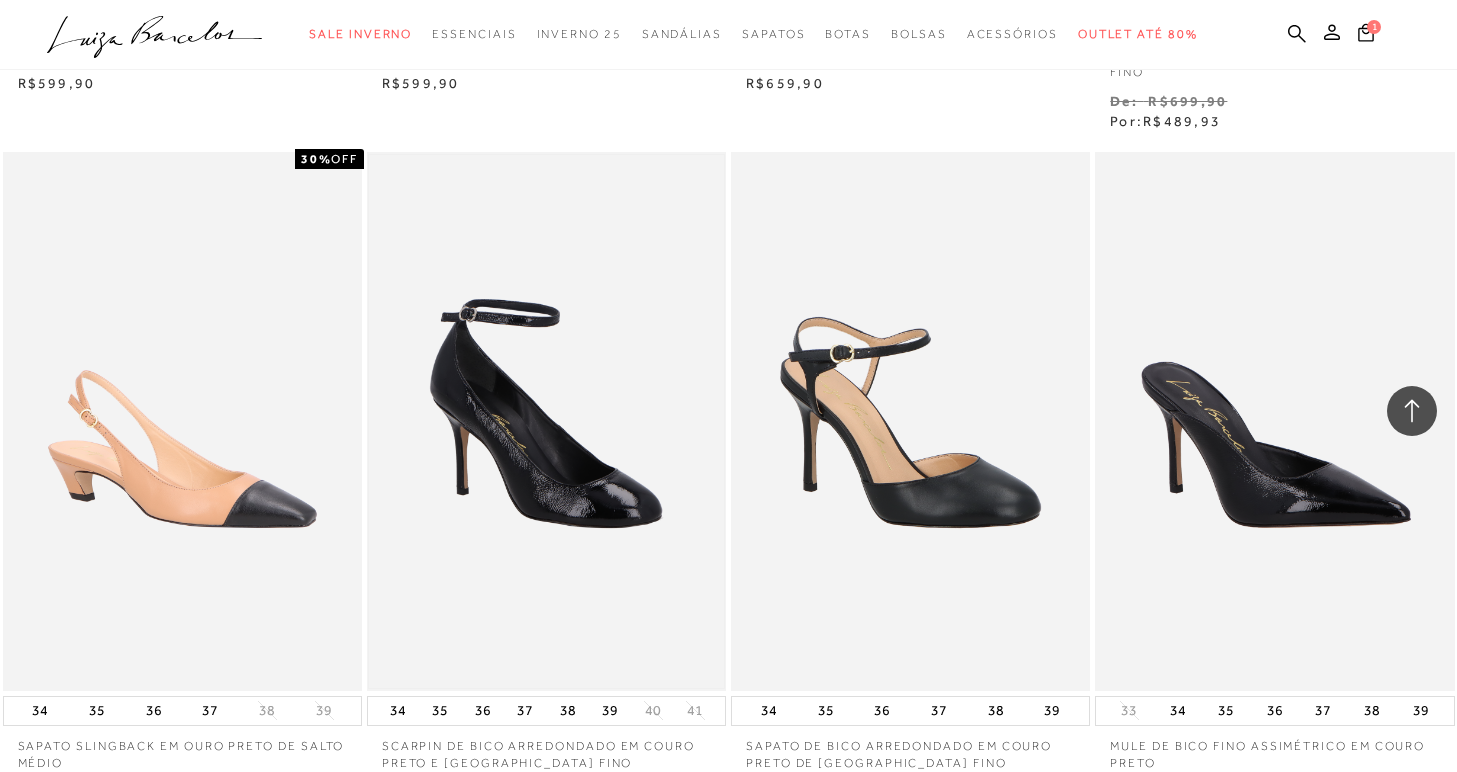 scroll, scrollTop: 6234, scrollLeft: 0, axis: vertical 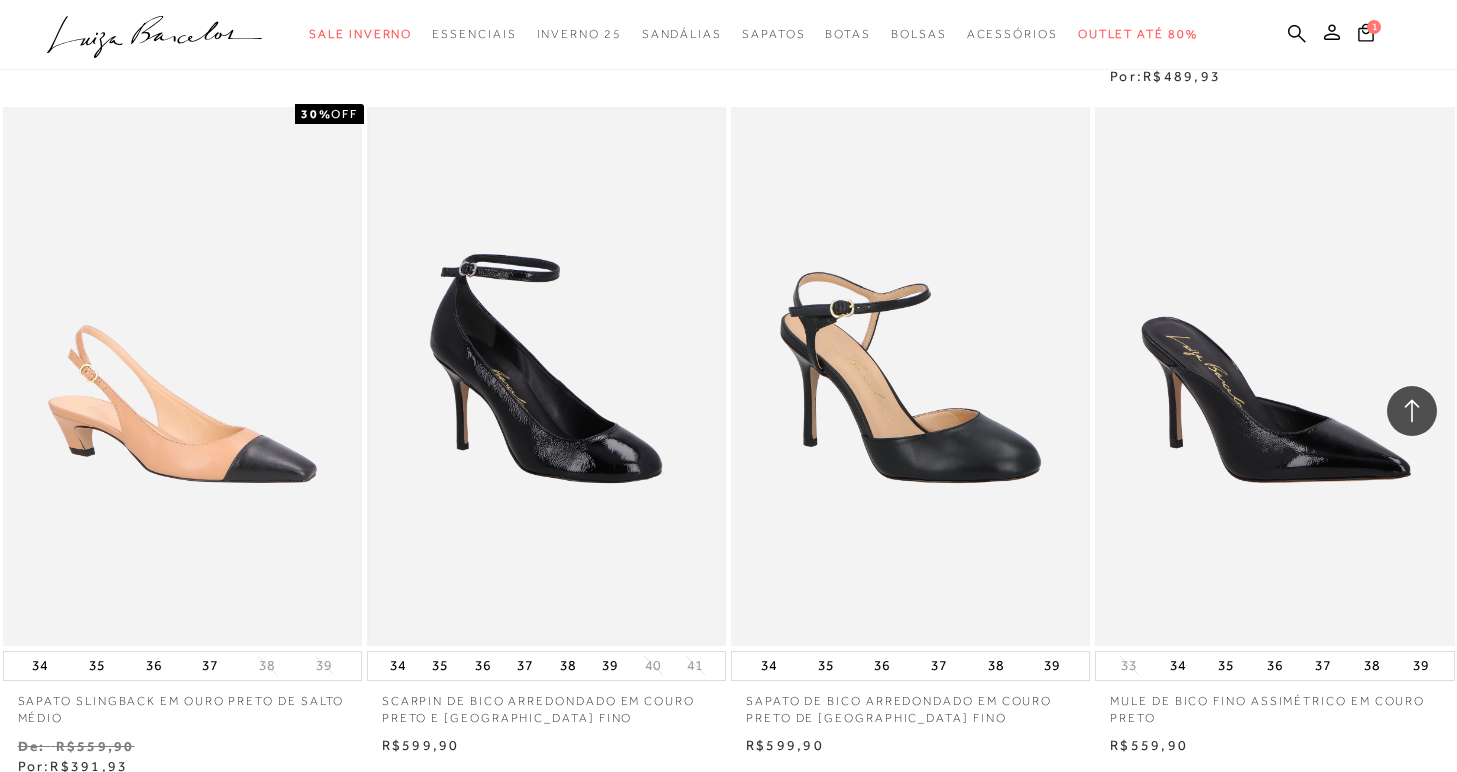 click at bounding box center [546, 376] 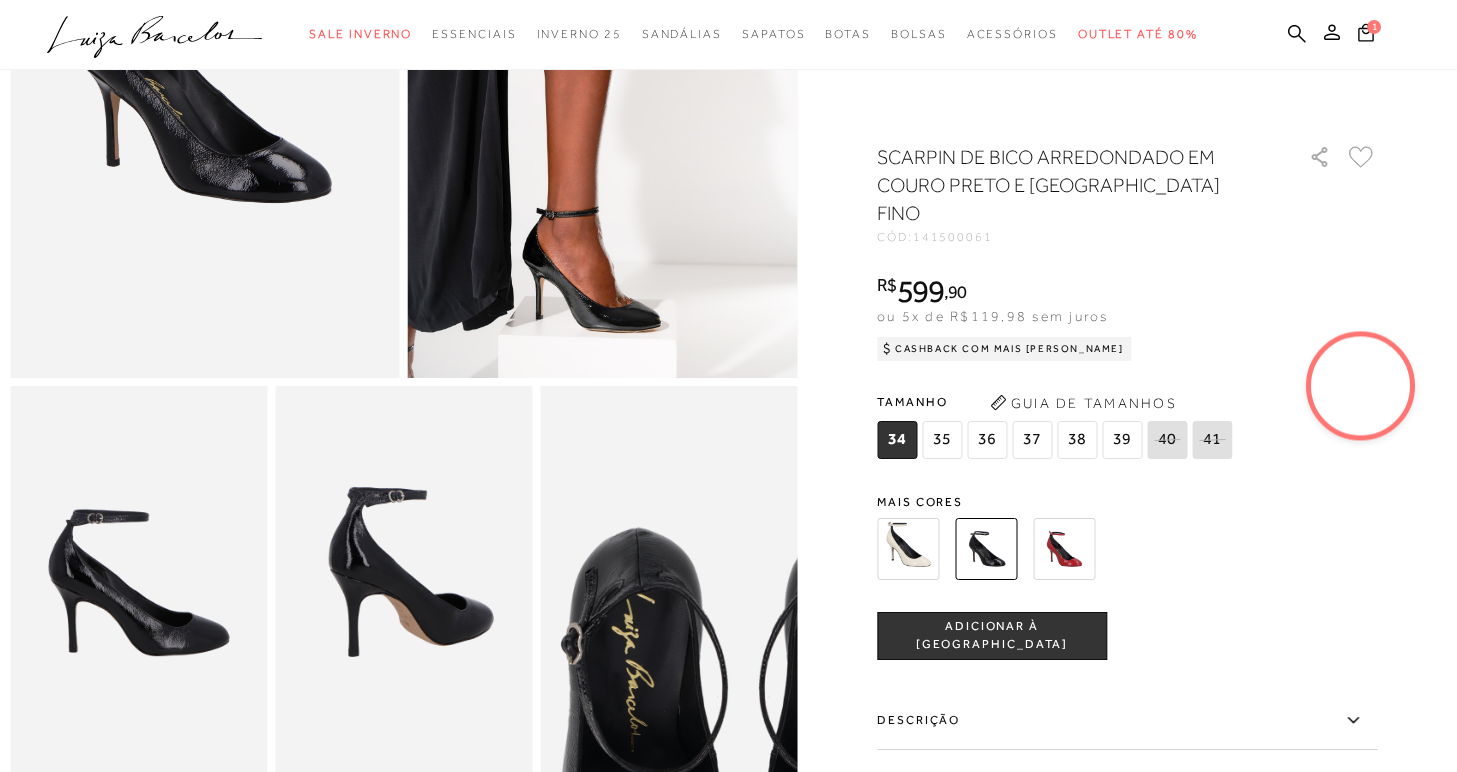 scroll, scrollTop: 347, scrollLeft: 0, axis: vertical 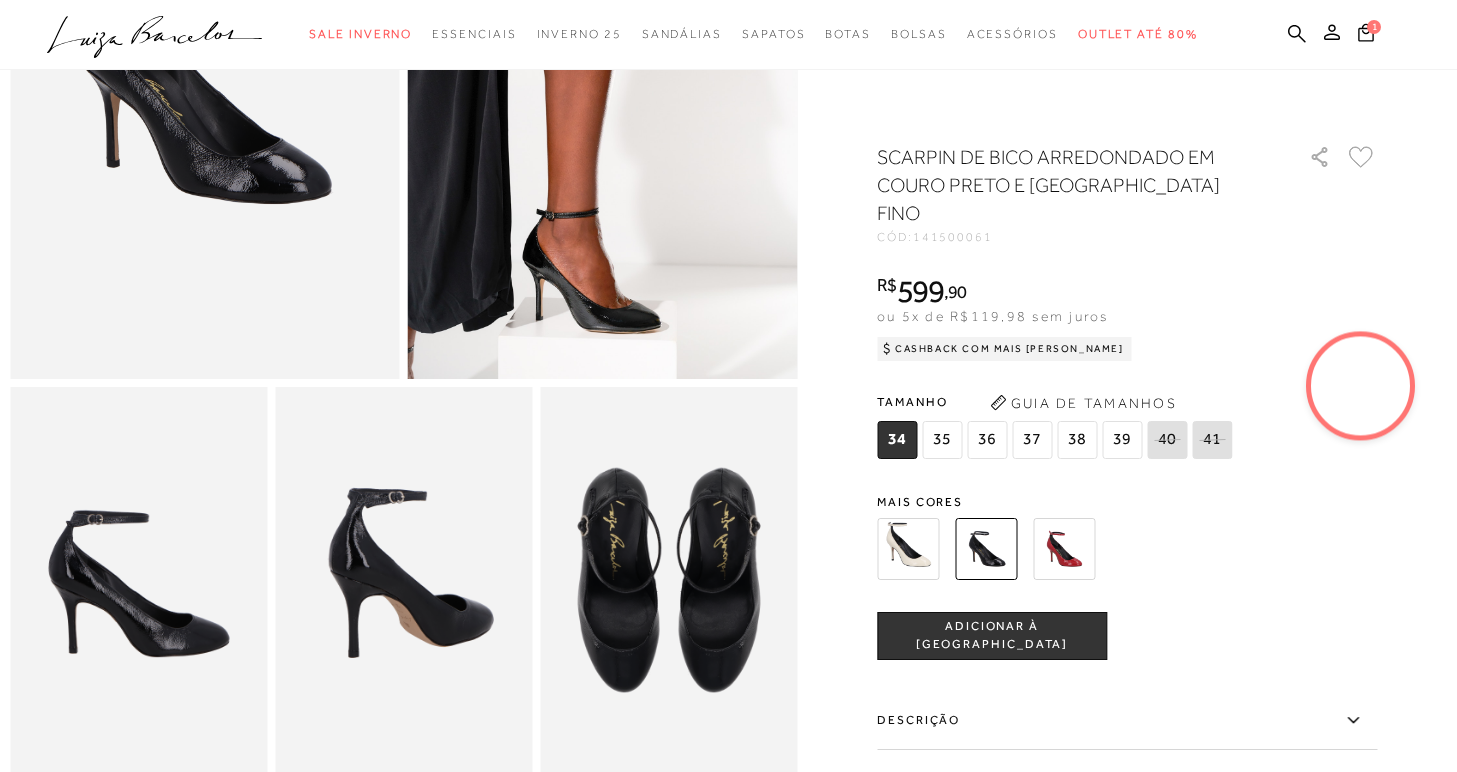 click on "35" at bounding box center [942, 440] 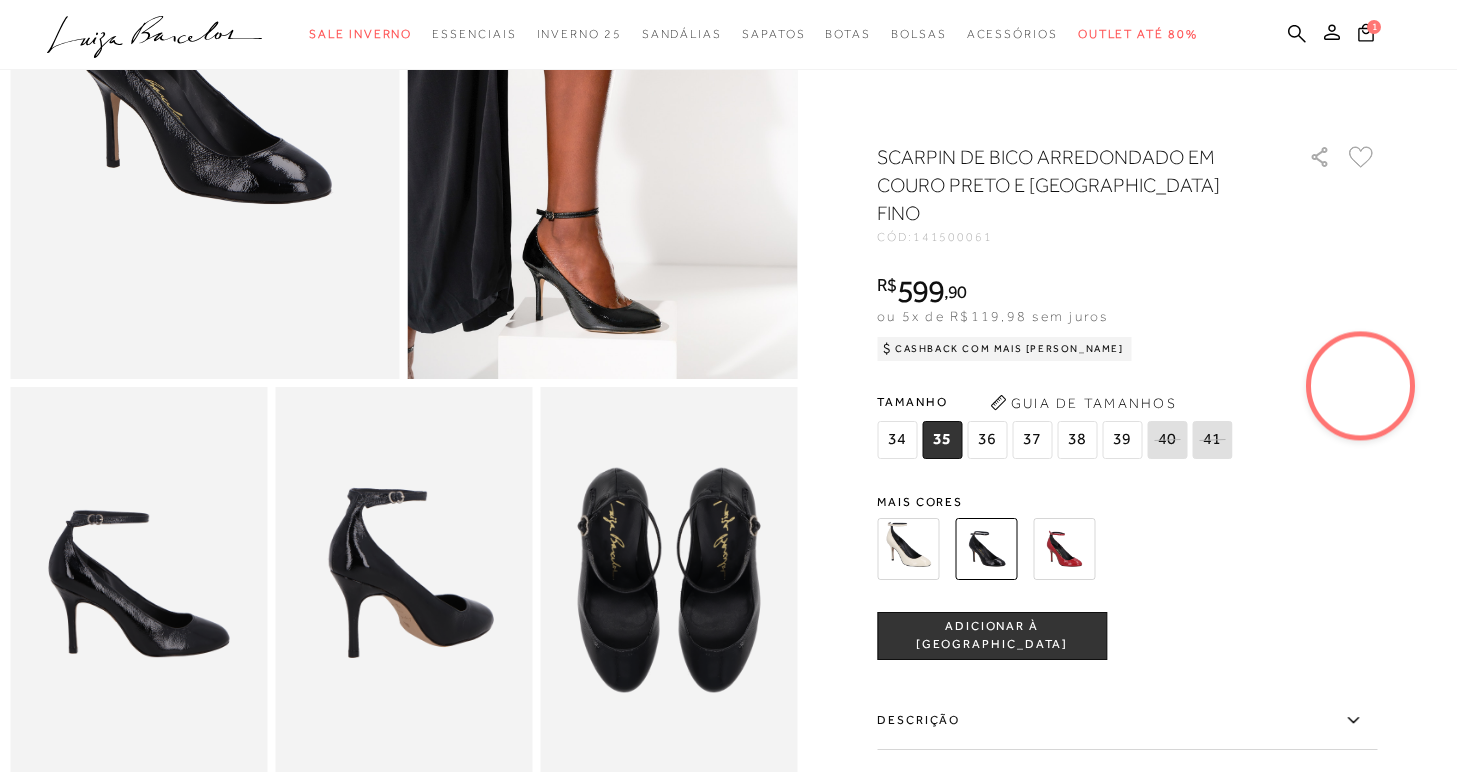 click at bounding box center (1361, 386) 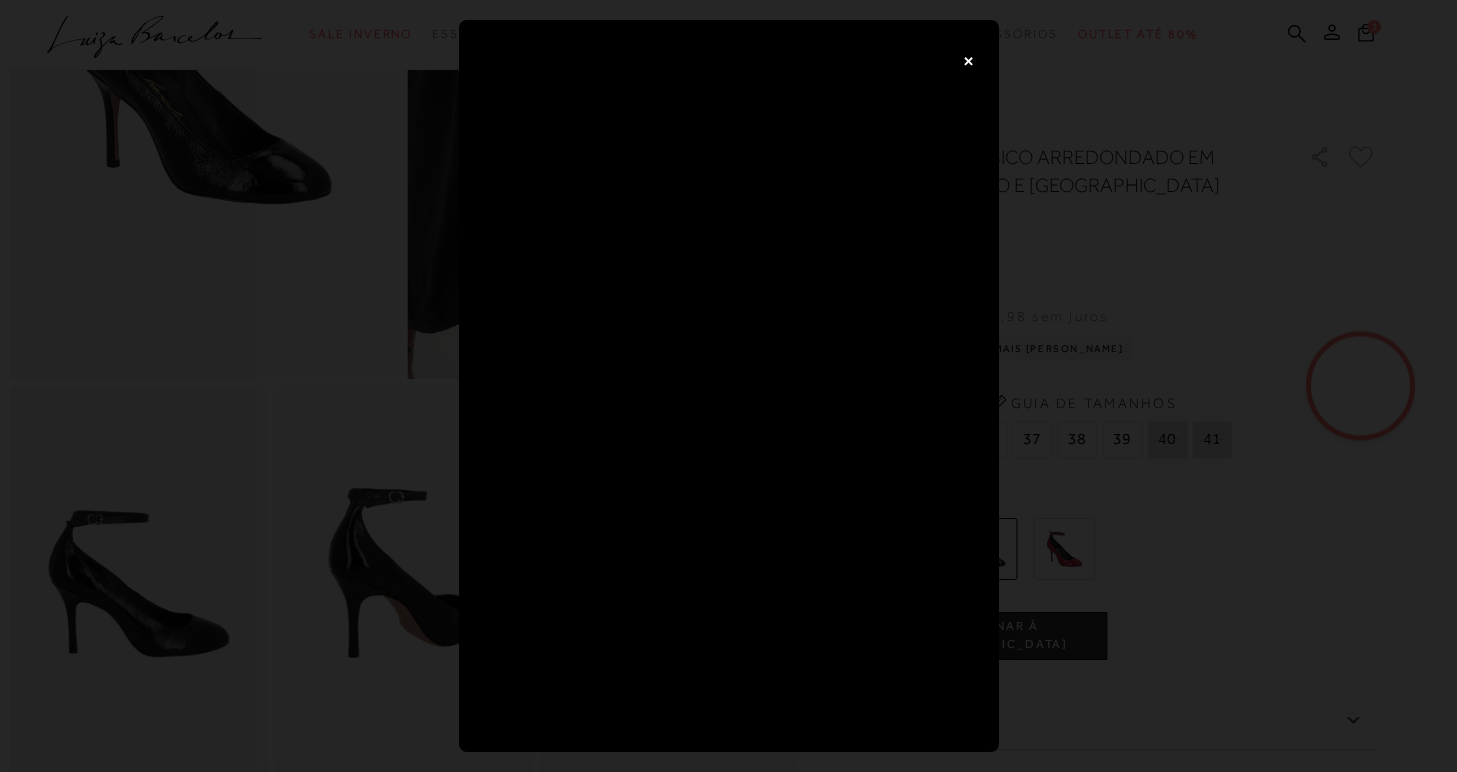 click on "×" at bounding box center [969, 60] 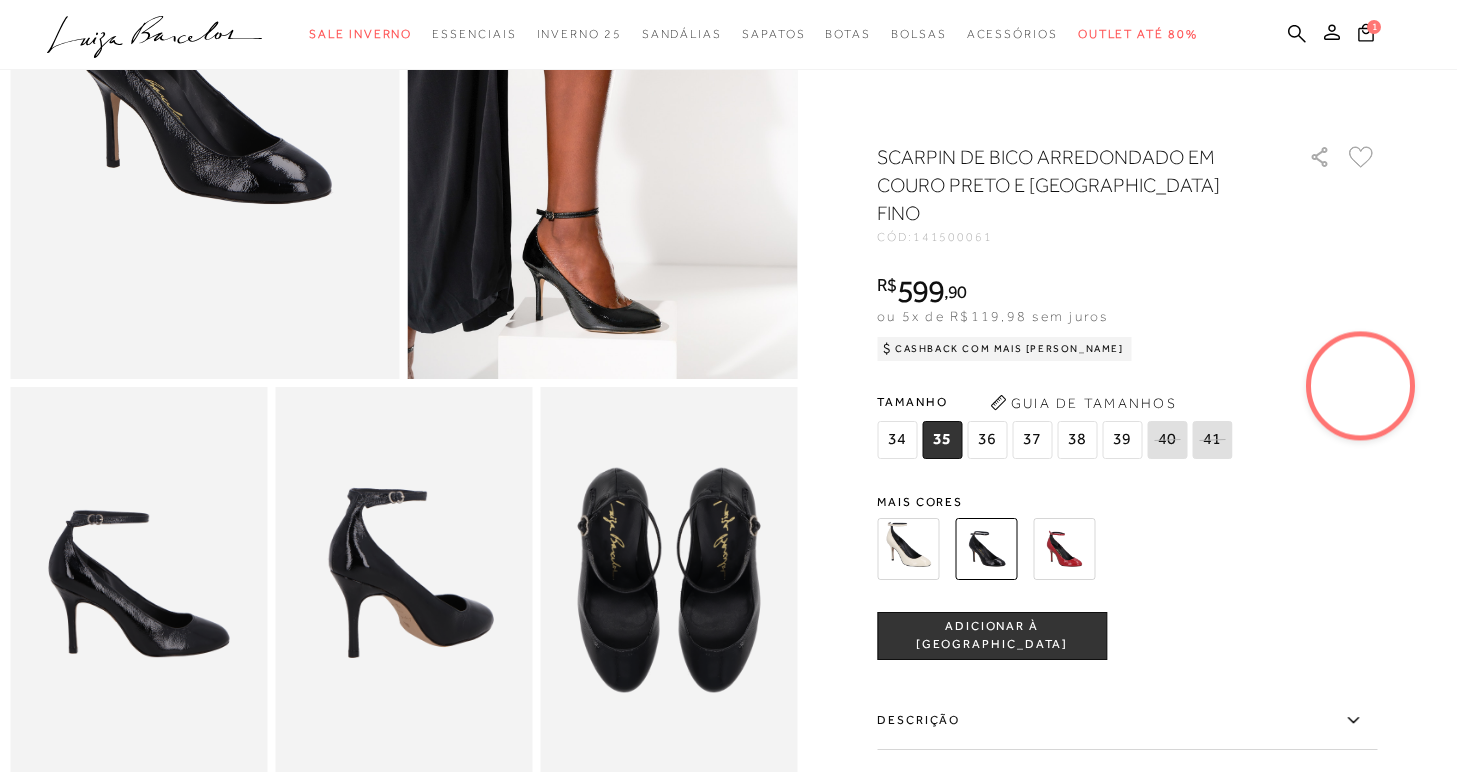 click on "ADICIONAR À [GEOGRAPHIC_DATA]" at bounding box center [992, 635] 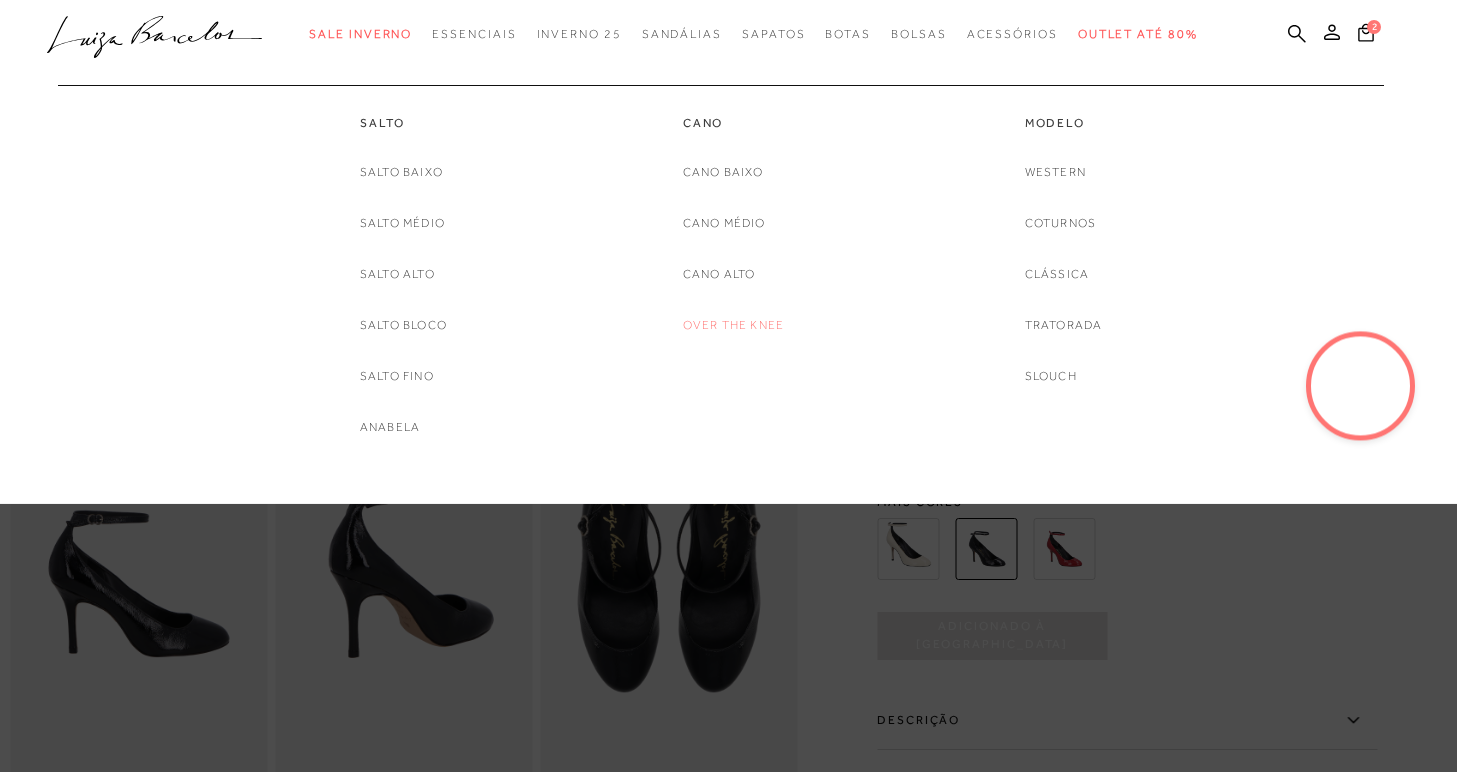 click on "Over The Knee" at bounding box center [734, 325] 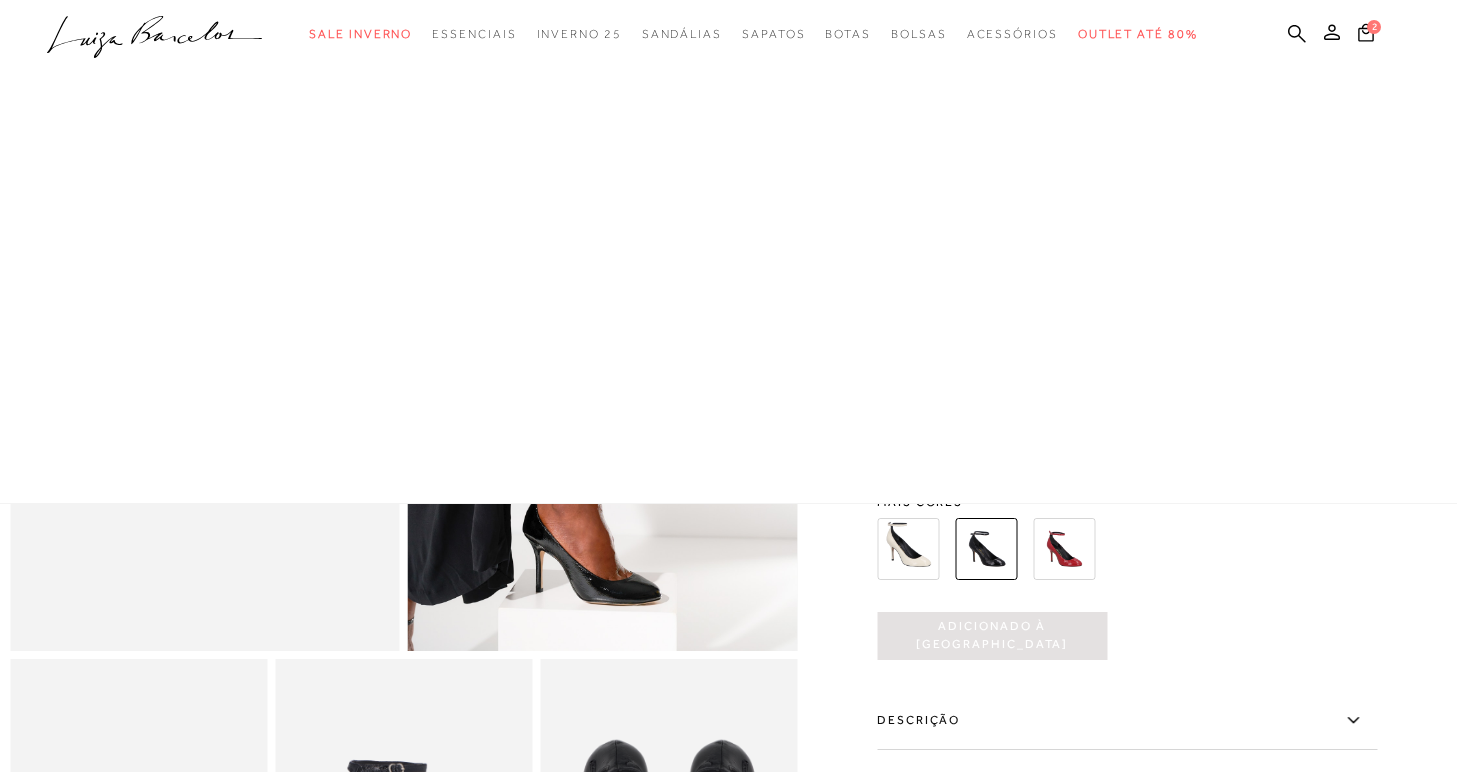 scroll, scrollTop: 10, scrollLeft: 0, axis: vertical 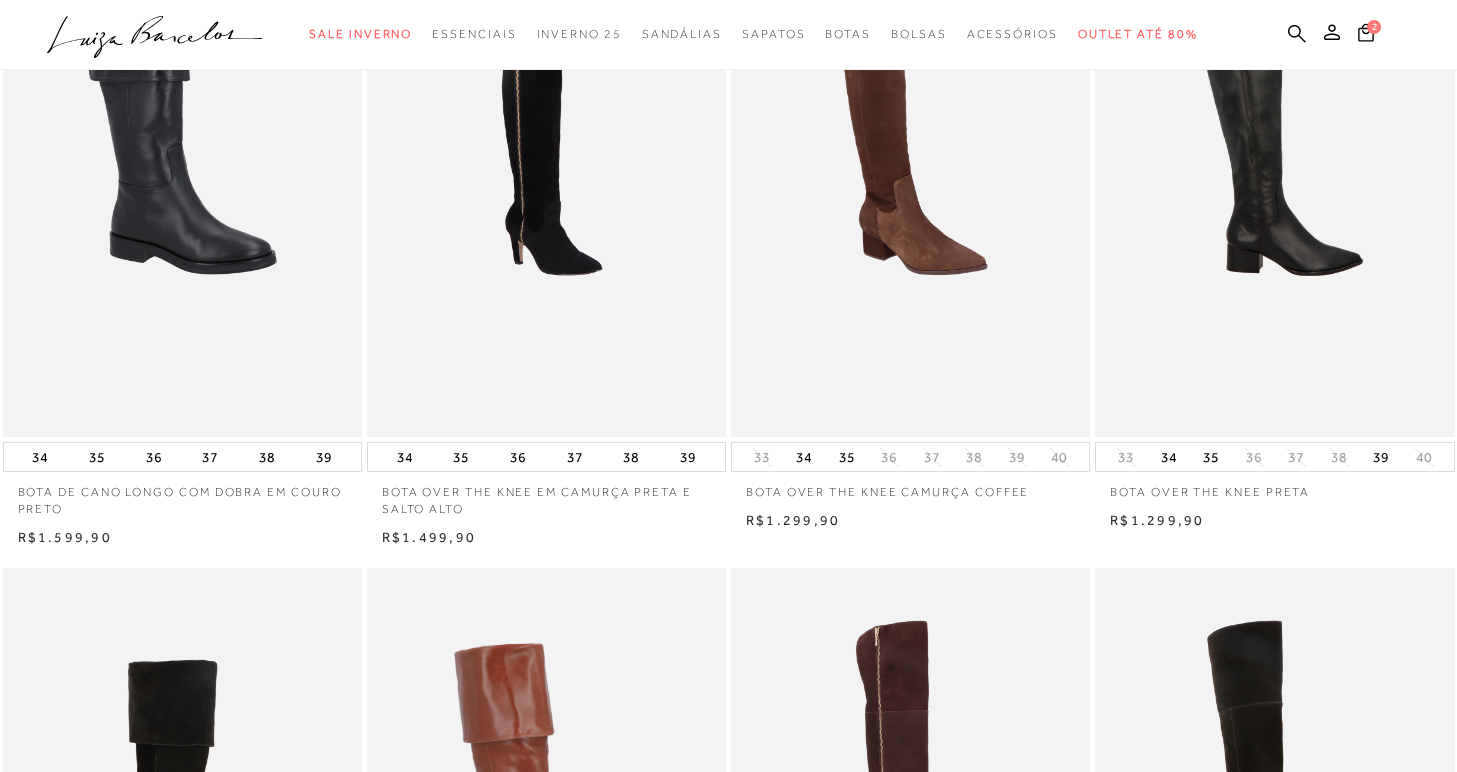 click at bounding box center (1275, 168) 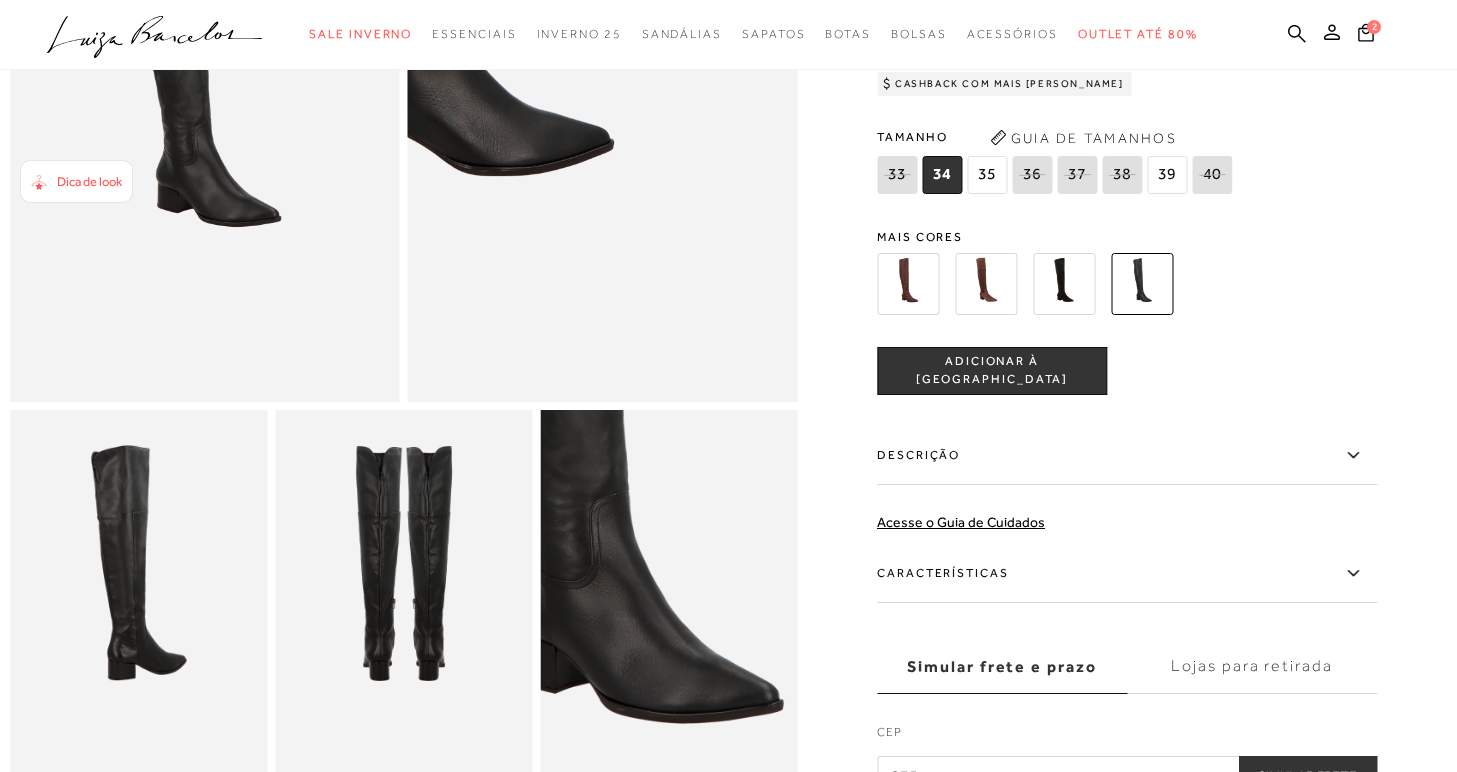 scroll, scrollTop: 259, scrollLeft: 0, axis: vertical 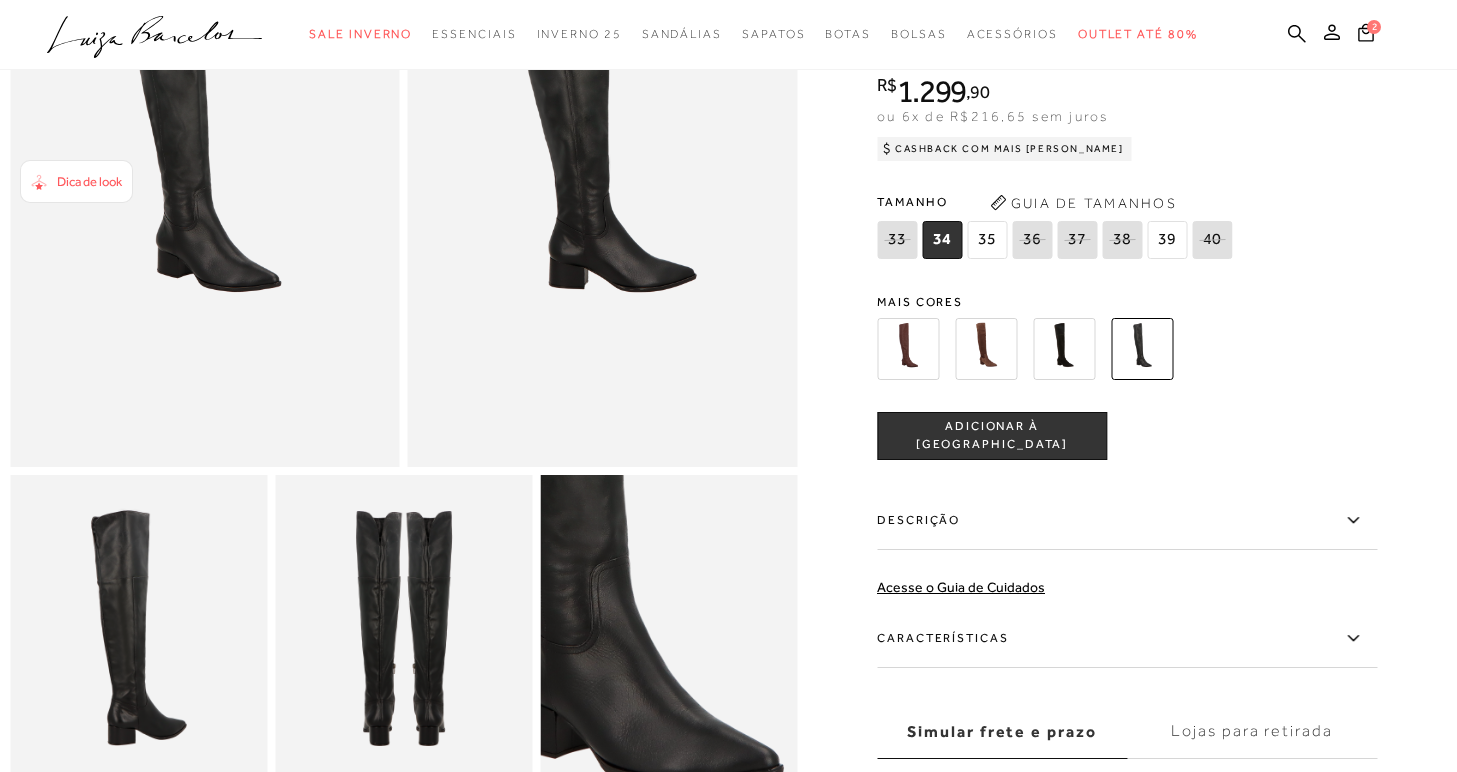 click at bounding box center [908, 349] 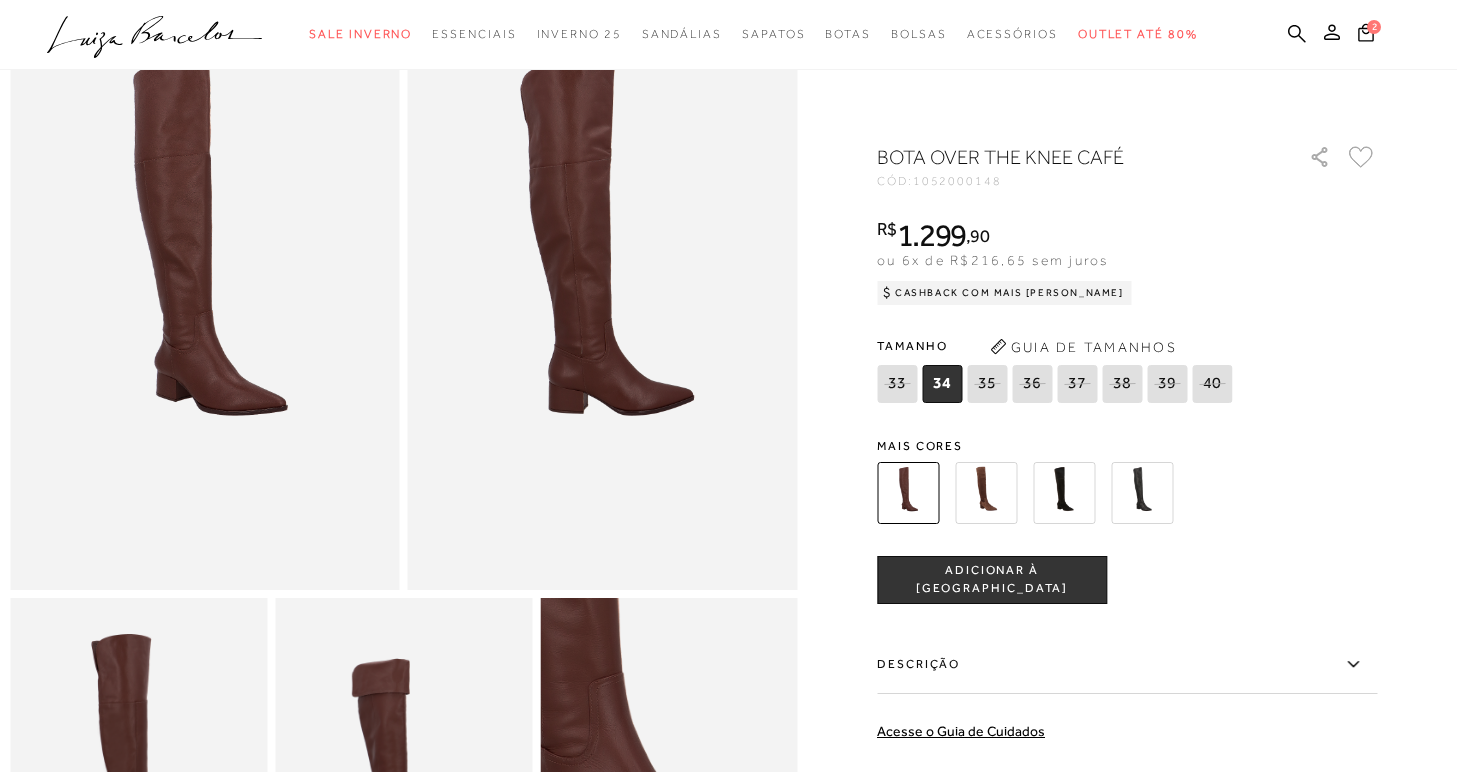 scroll, scrollTop: 144, scrollLeft: 0, axis: vertical 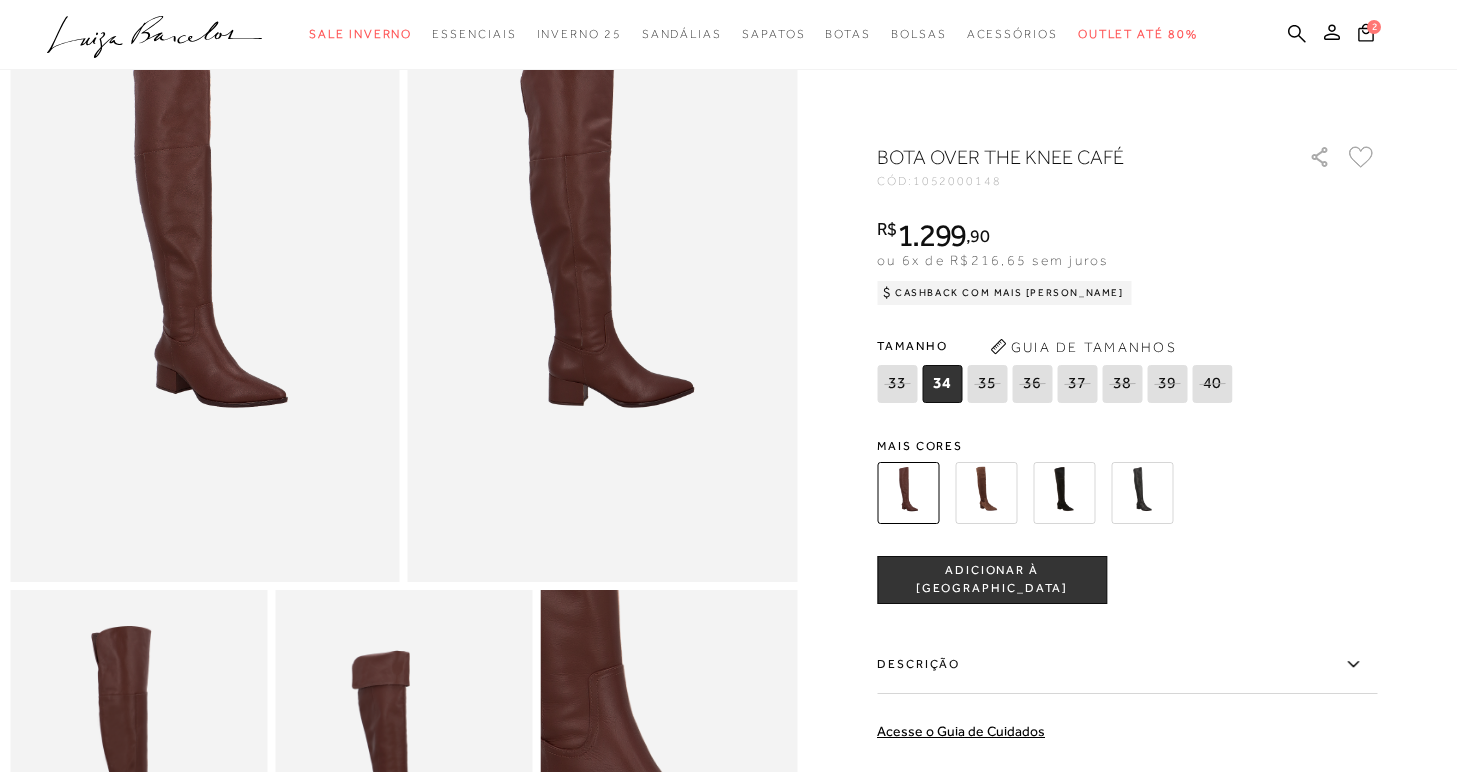 click at bounding box center (986, 493) 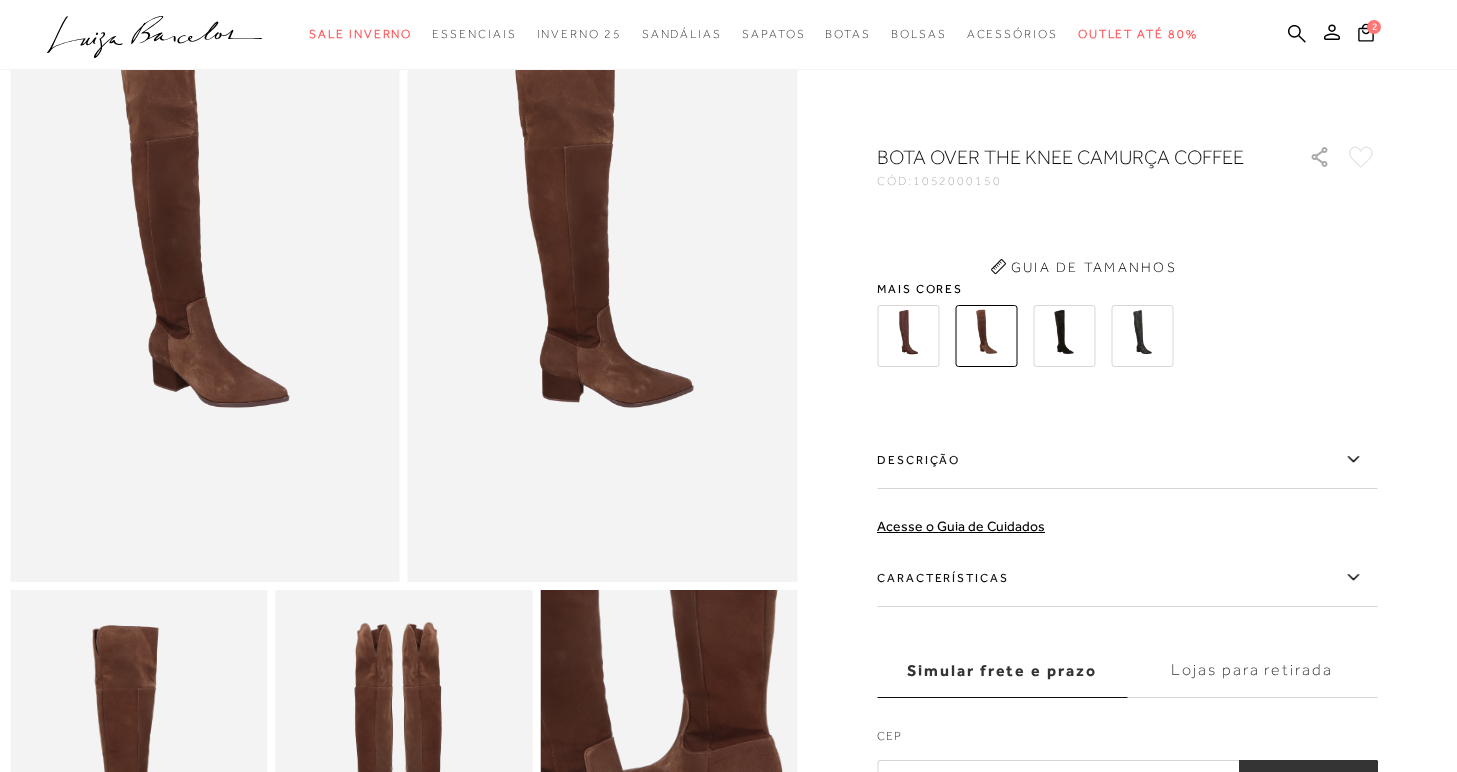 scroll, scrollTop: 0, scrollLeft: 0, axis: both 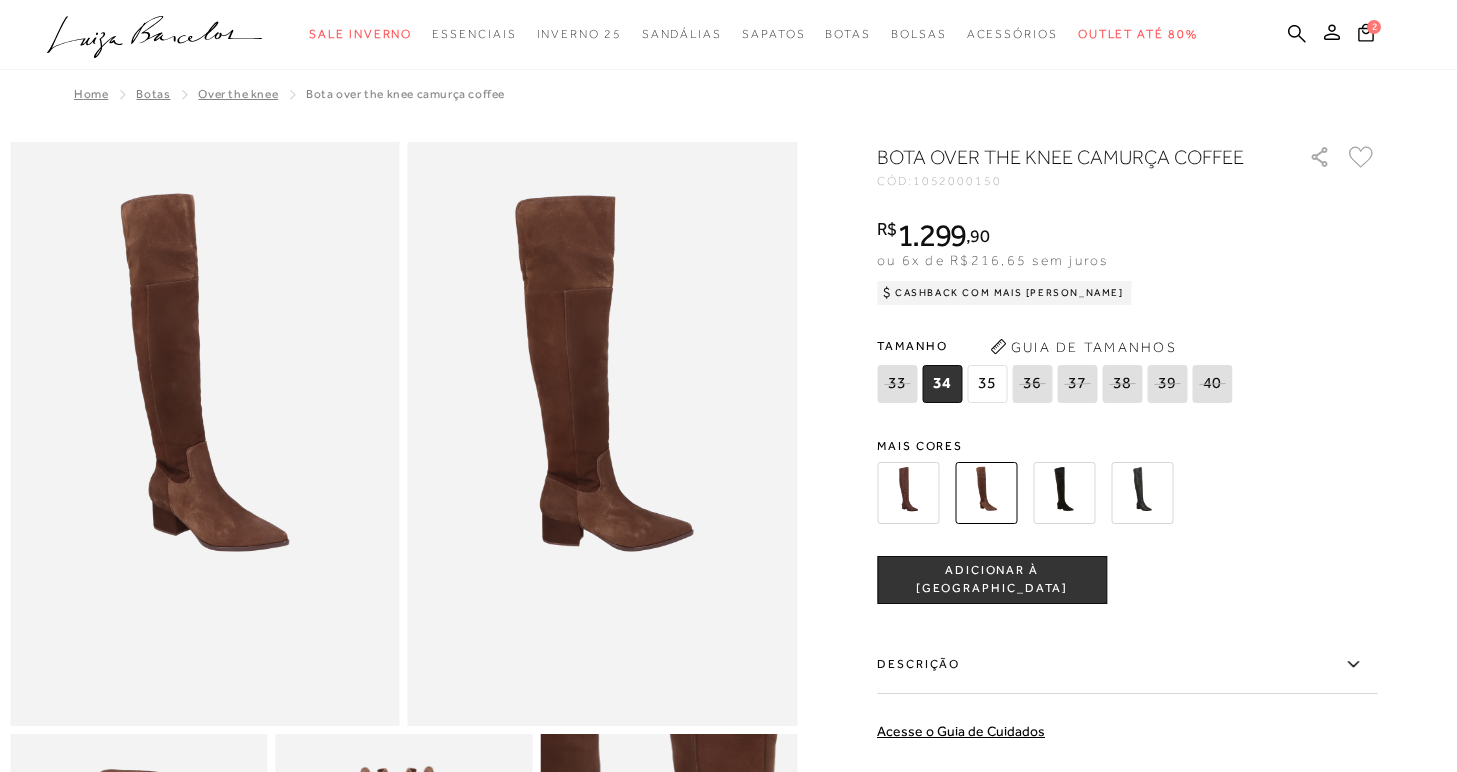 click at bounding box center (1064, 493) 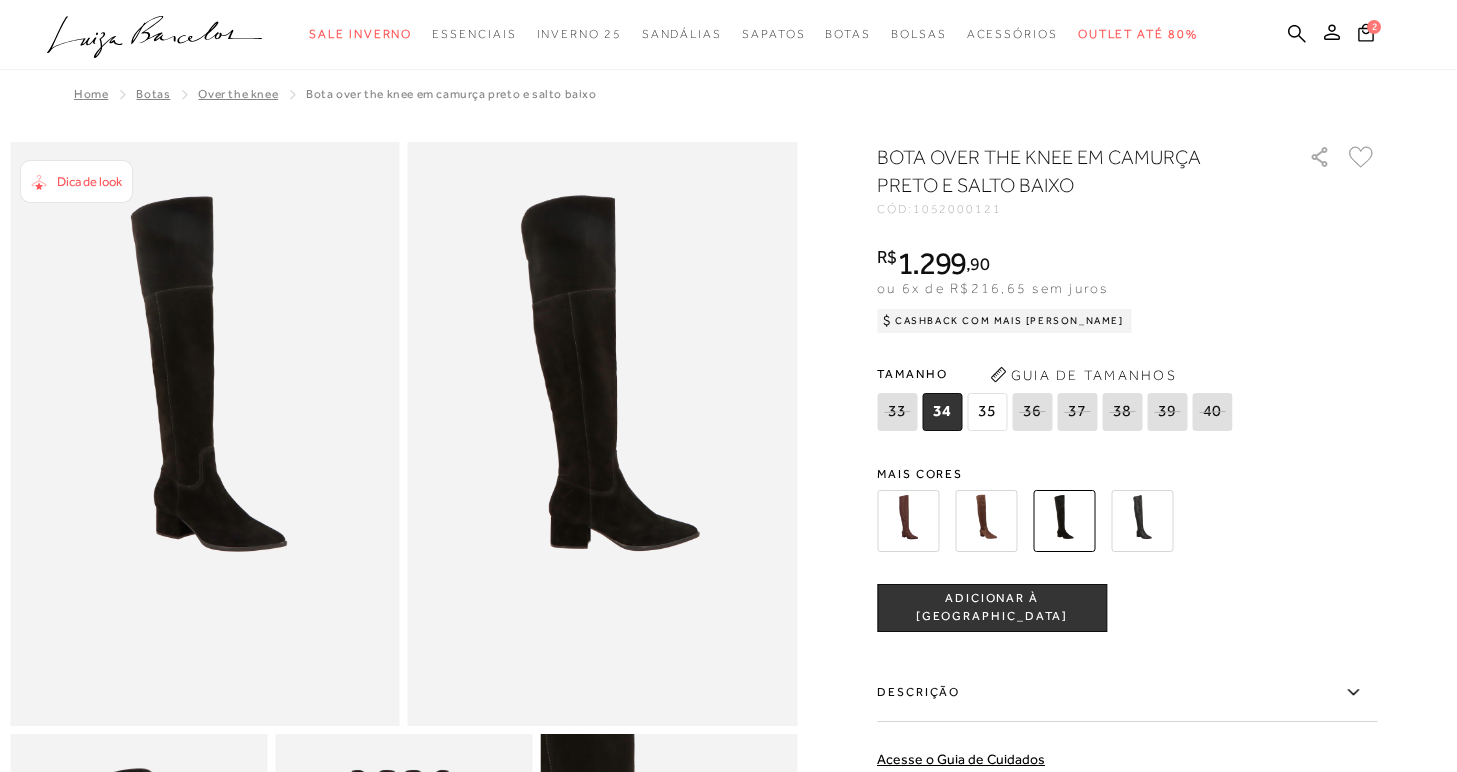 click at bounding box center (1142, 521) 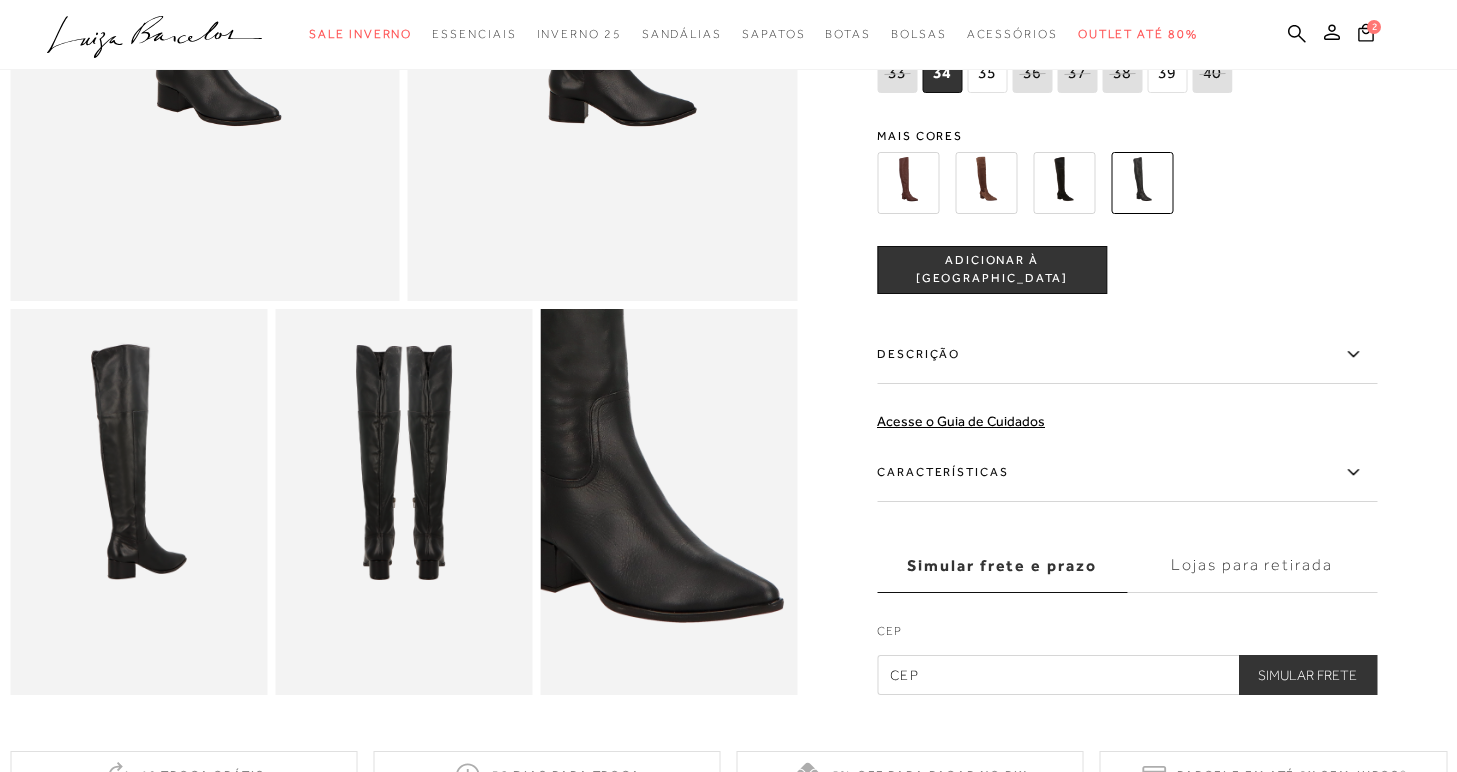 scroll, scrollTop: 438, scrollLeft: 0, axis: vertical 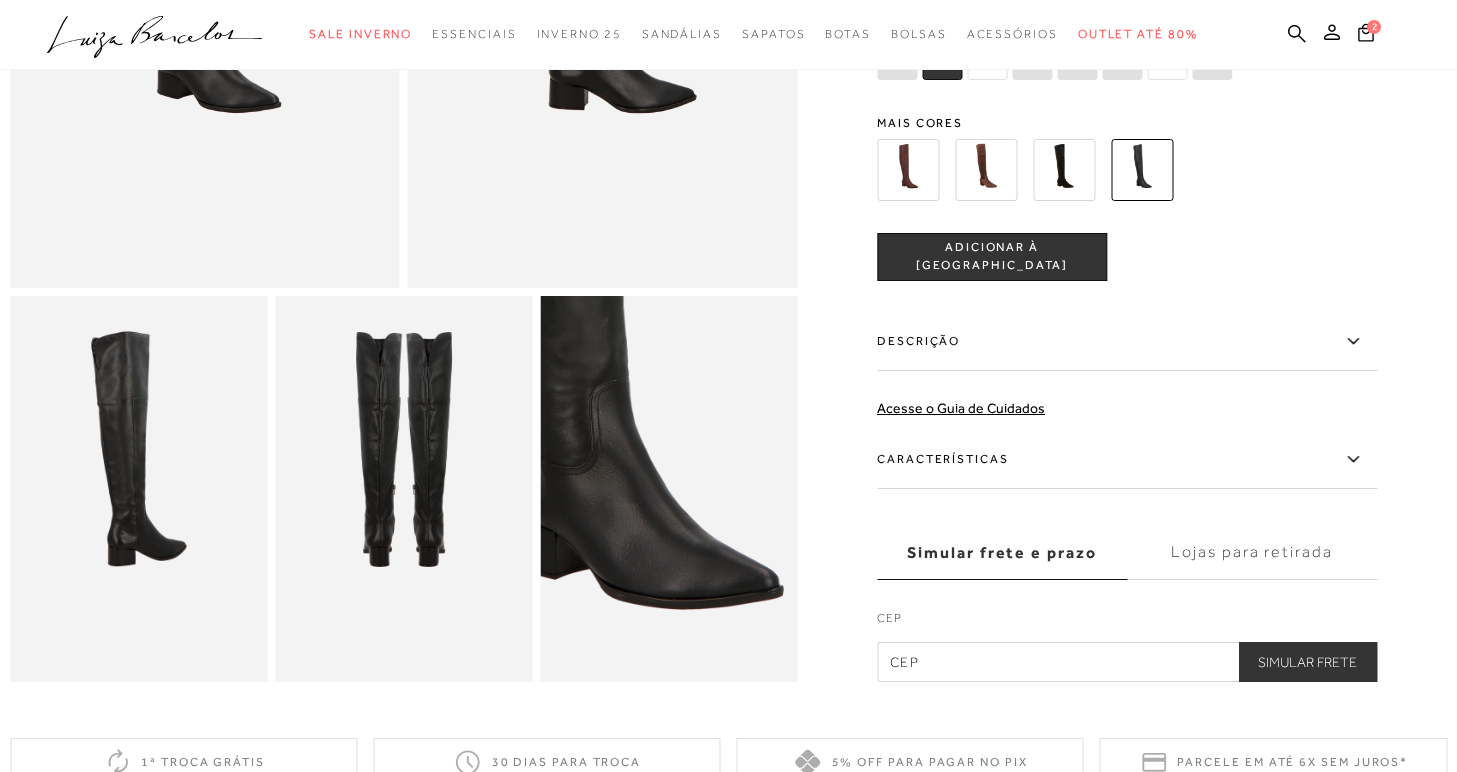 click on "ADICIONAR À [GEOGRAPHIC_DATA]" at bounding box center (992, 256) 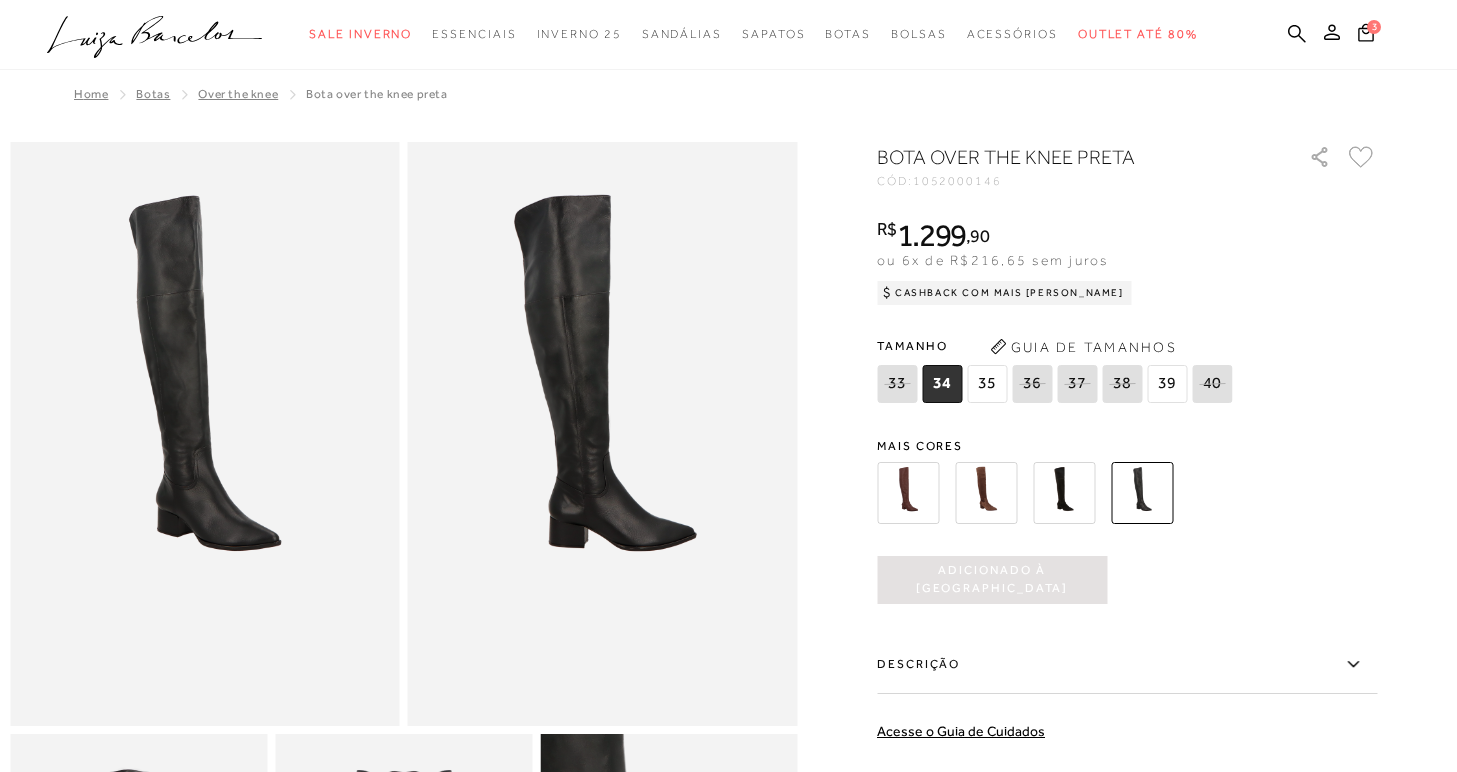scroll, scrollTop: 0, scrollLeft: 0, axis: both 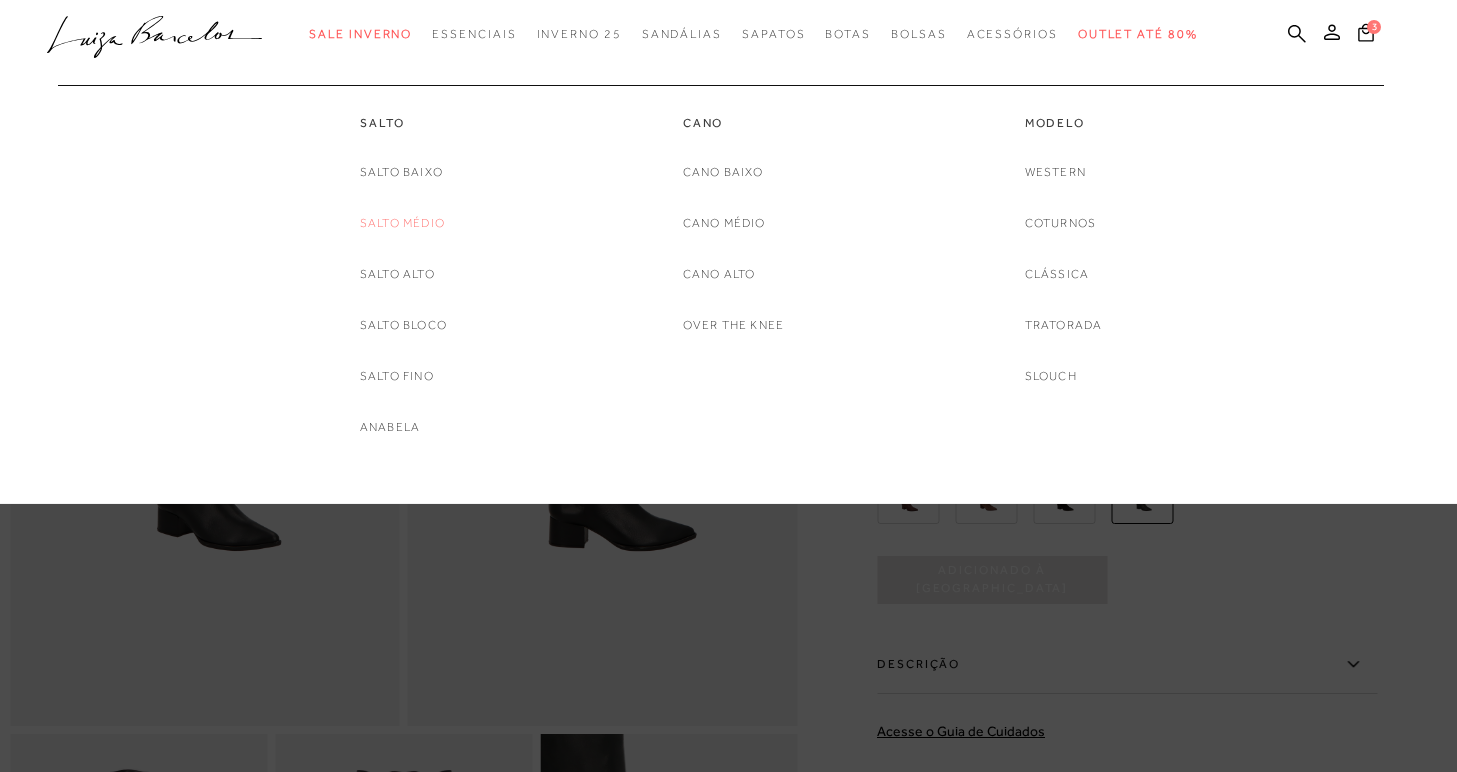 click on "Salto médio" at bounding box center (402, 223) 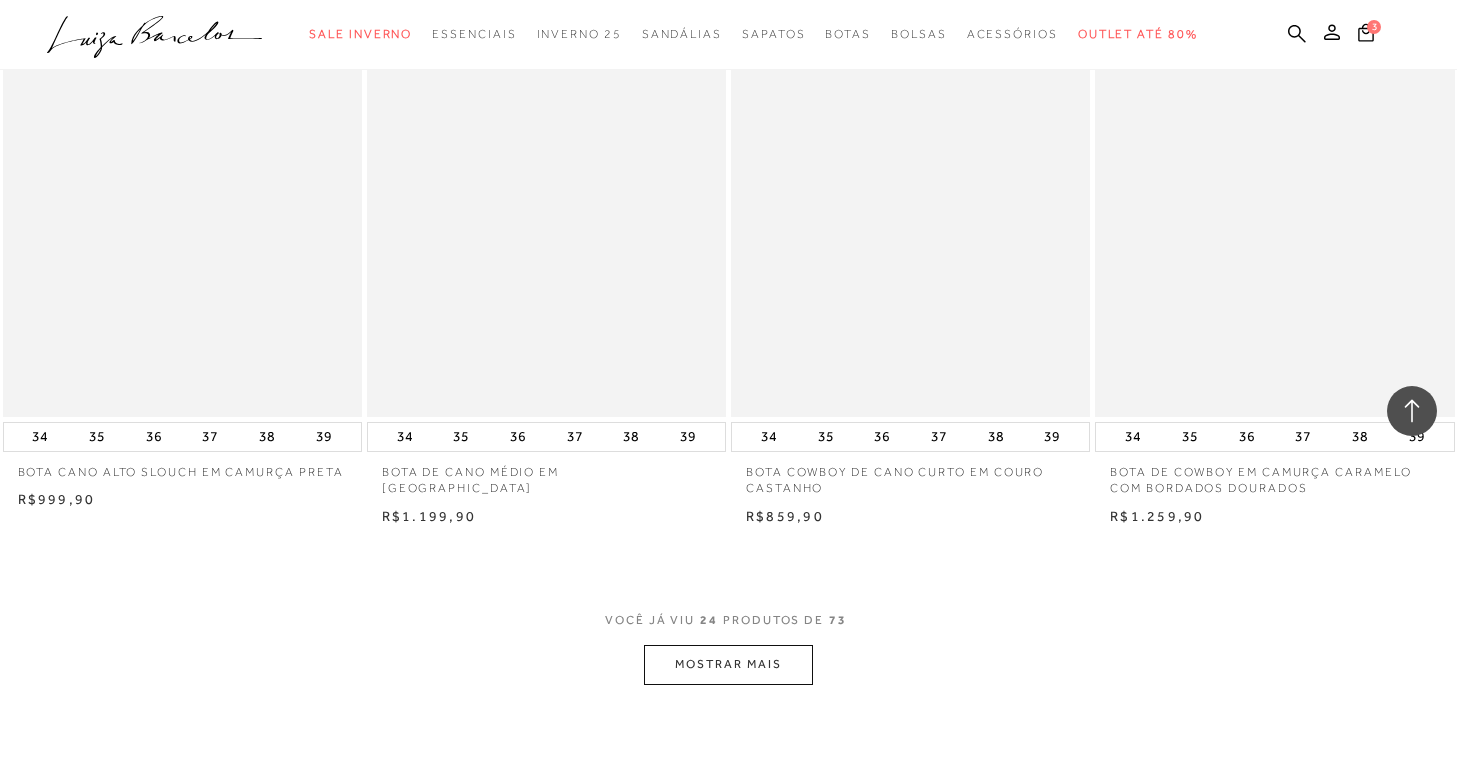 scroll, scrollTop: 3605, scrollLeft: 0, axis: vertical 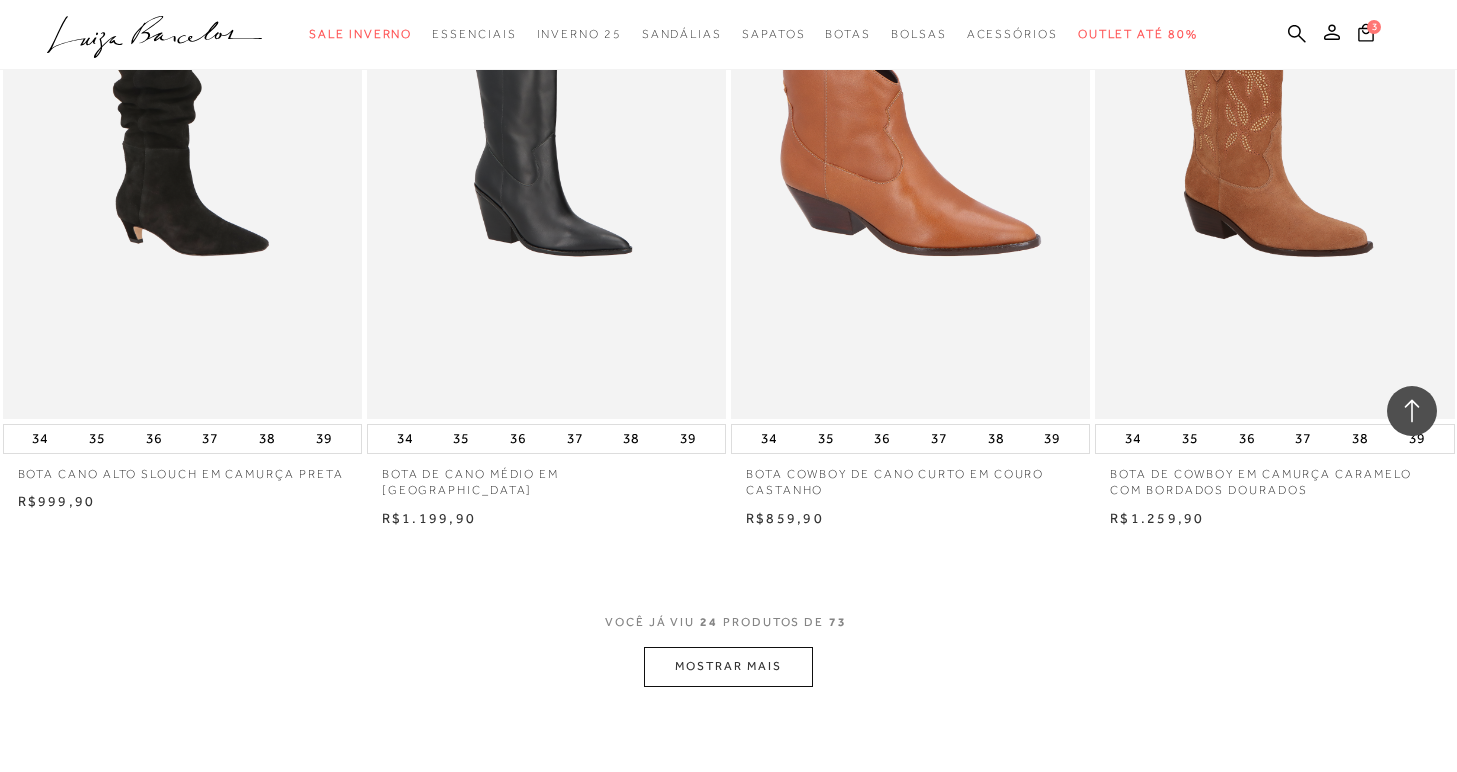 click on "Home
Categoria
[GEOGRAPHIC_DATA]
[GEOGRAPHIC_DATA]
Salto médio
24 de 73 itens
Ordenar
Ordenar por
Padrão
Lançamentos Estoque" at bounding box center [728, -1385] 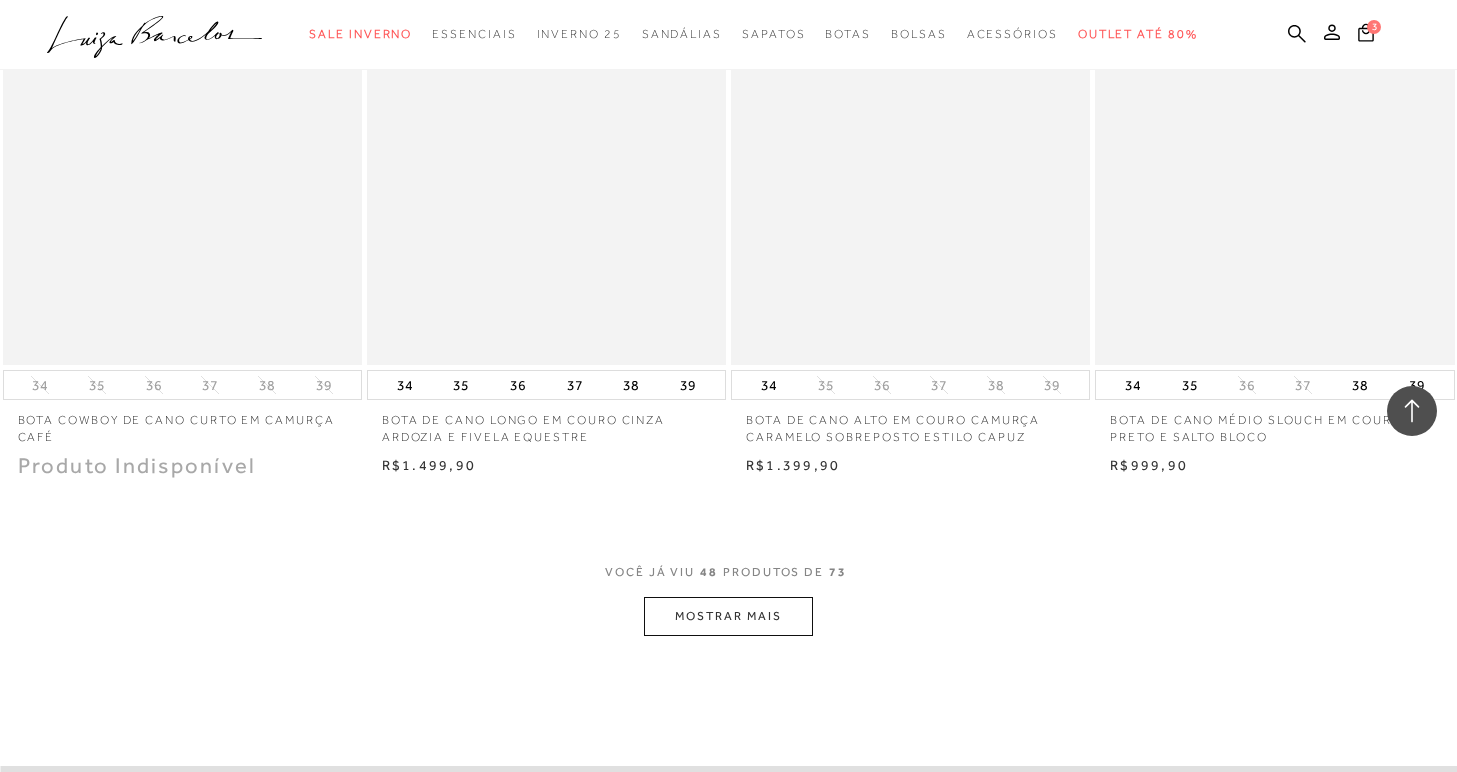 scroll, scrollTop: 7669, scrollLeft: 0, axis: vertical 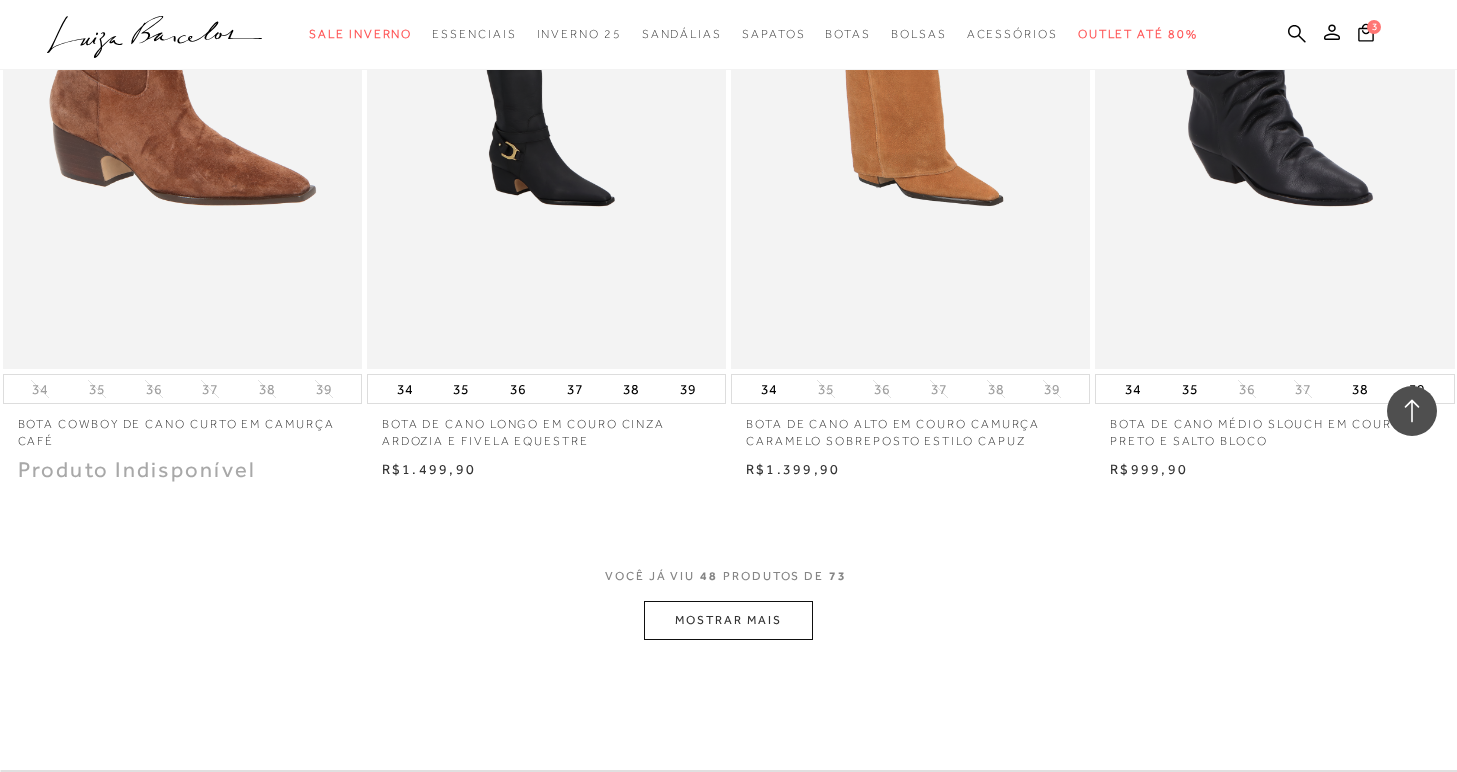 click on "MOSTRAR MAIS" at bounding box center (728, 620) 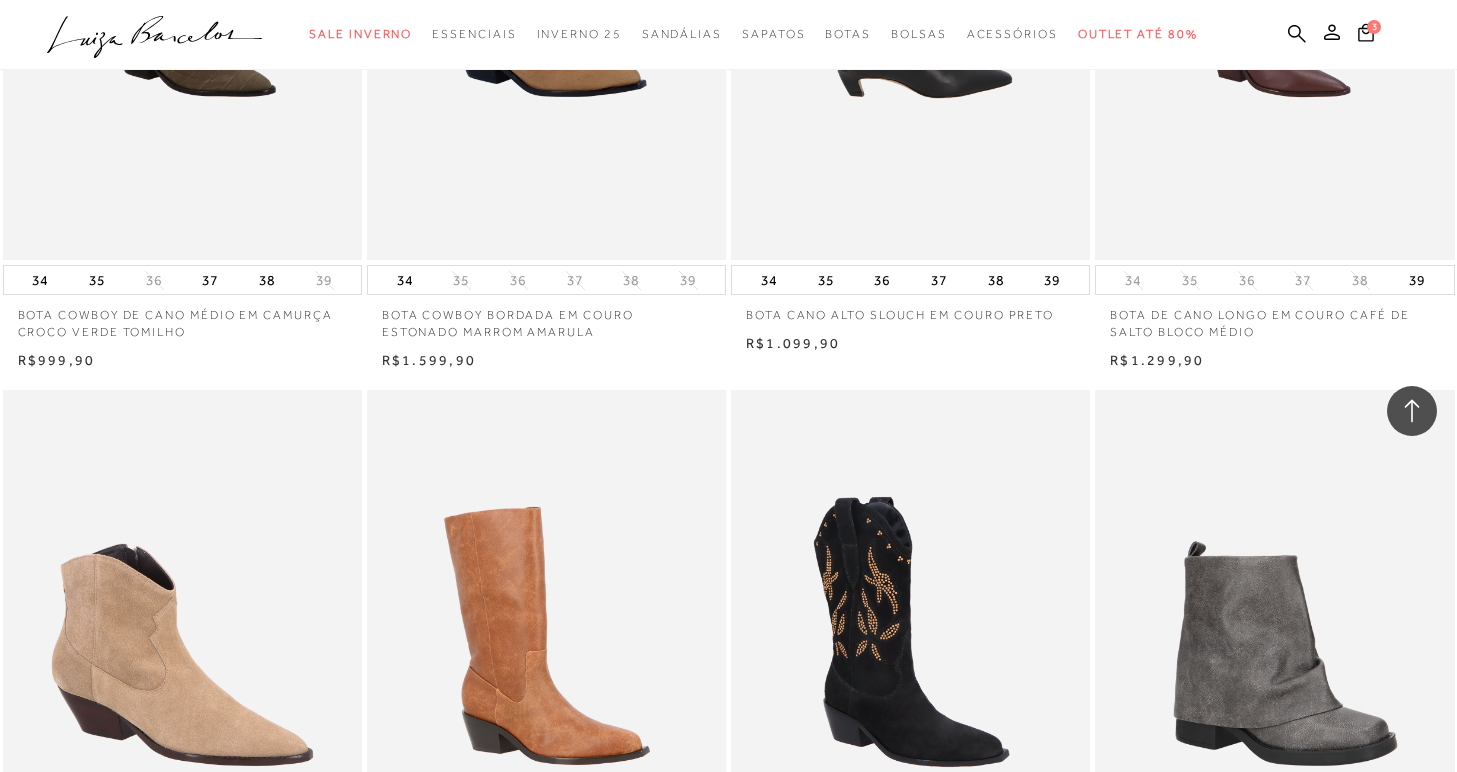 scroll, scrollTop: 8896, scrollLeft: 0, axis: vertical 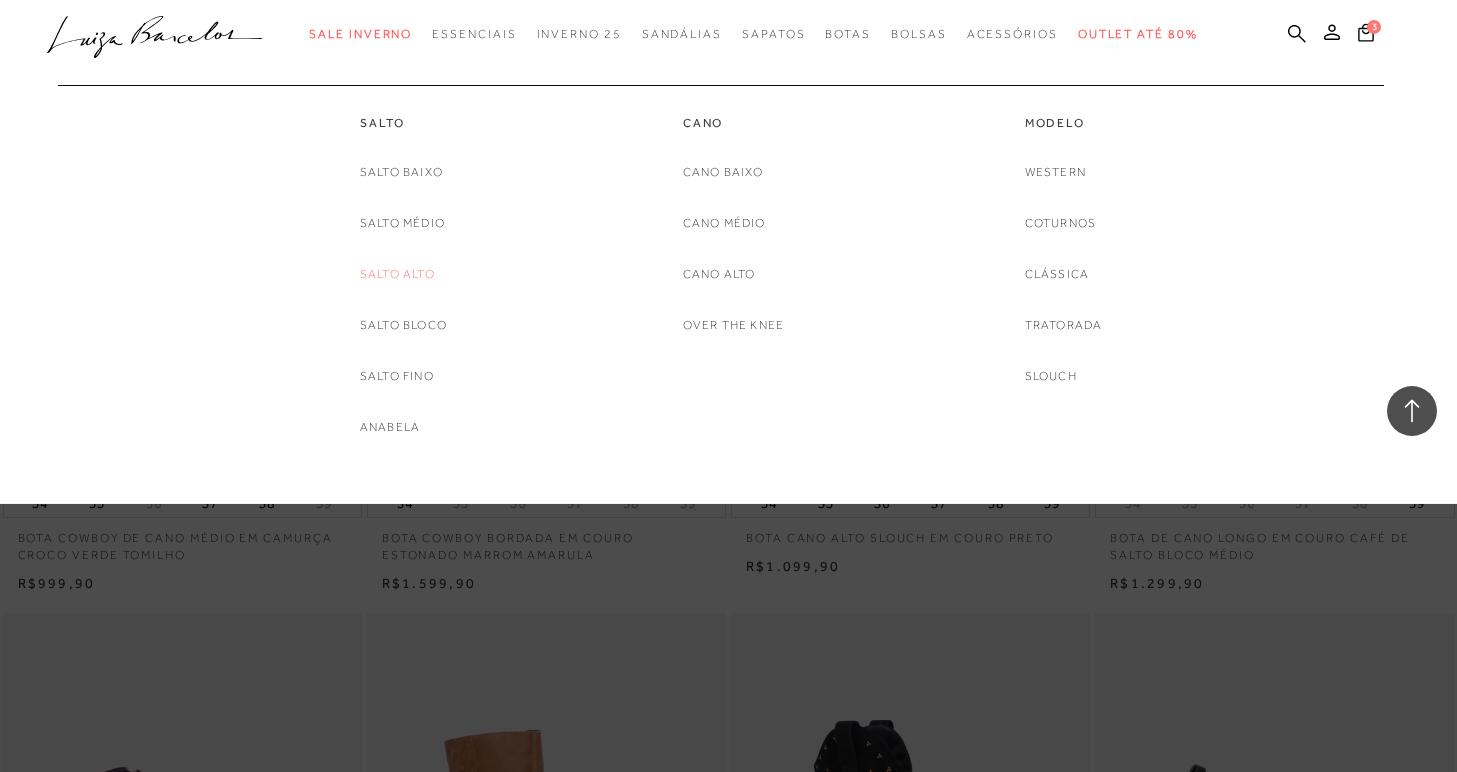 click on "Salto alto" at bounding box center [397, 274] 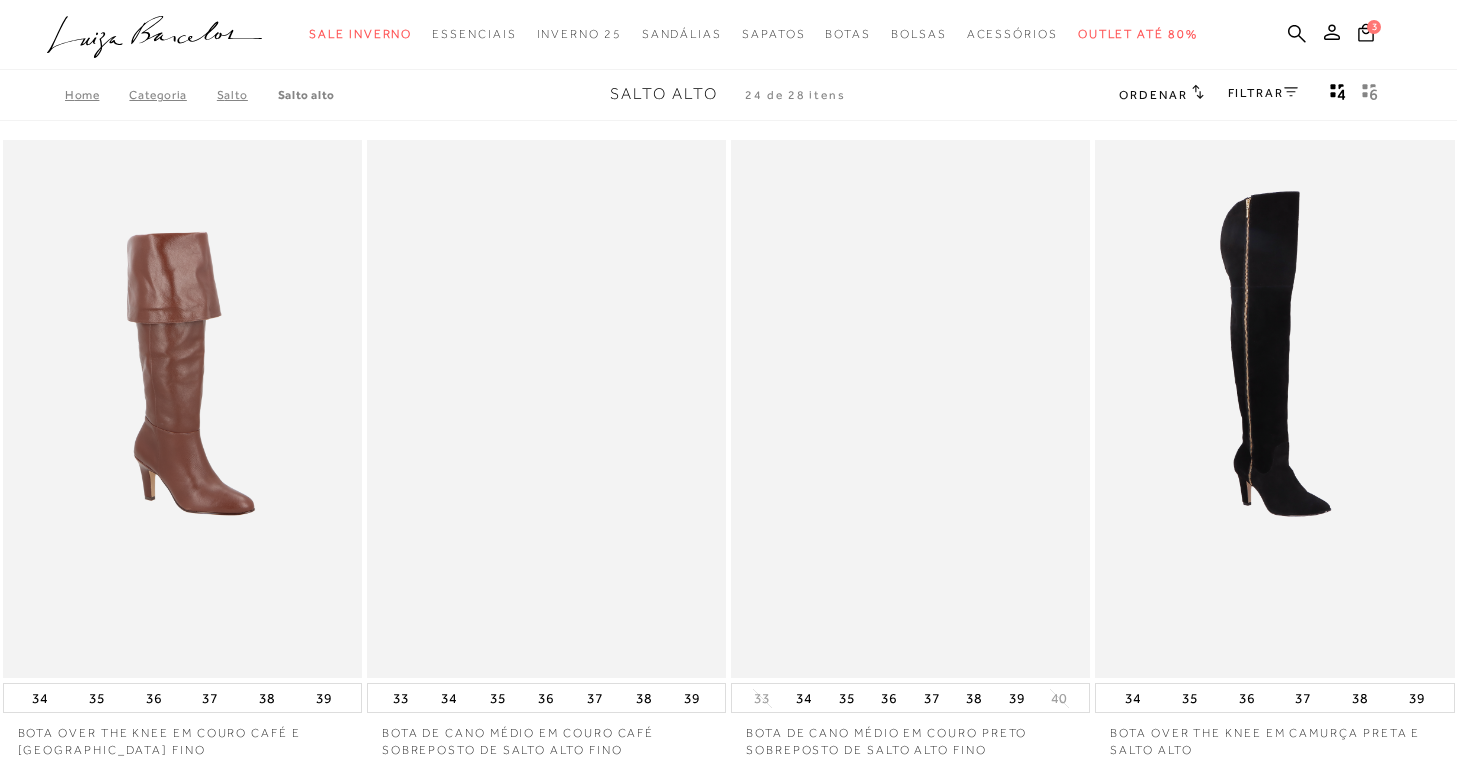 scroll, scrollTop: 0, scrollLeft: 0, axis: both 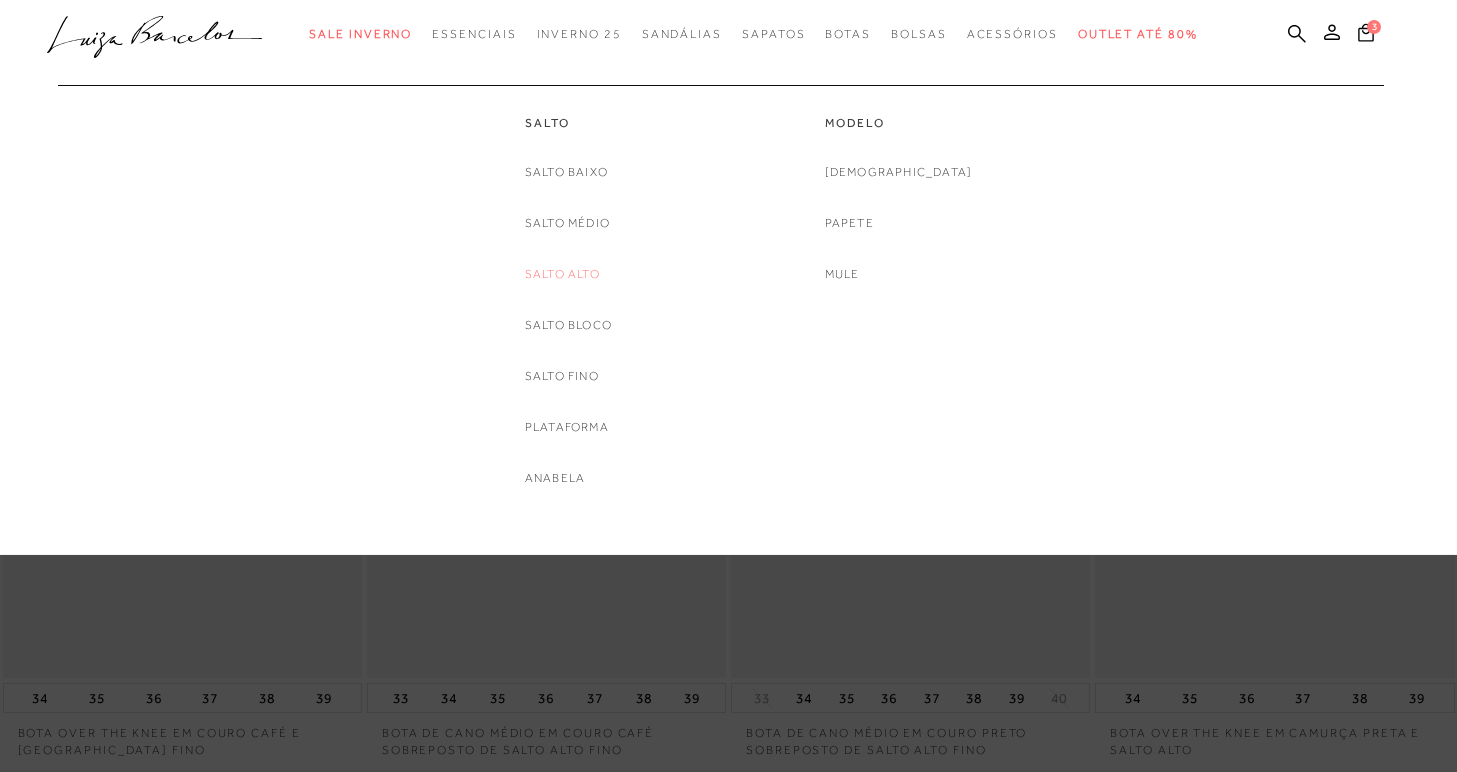 click on "Salto Alto" at bounding box center (562, 274) 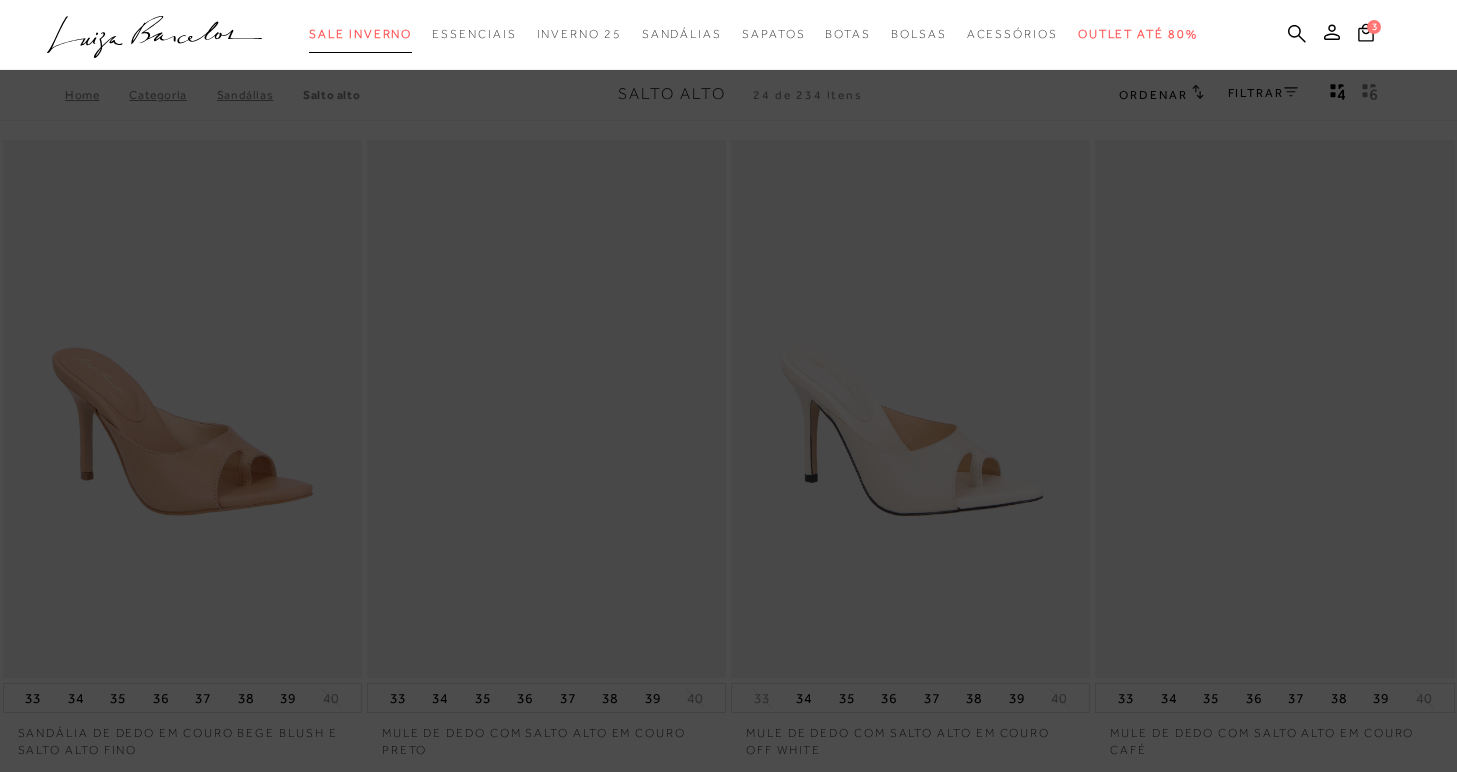 scroll, scrollTop: 0, scrollLeft: 0, axis: both 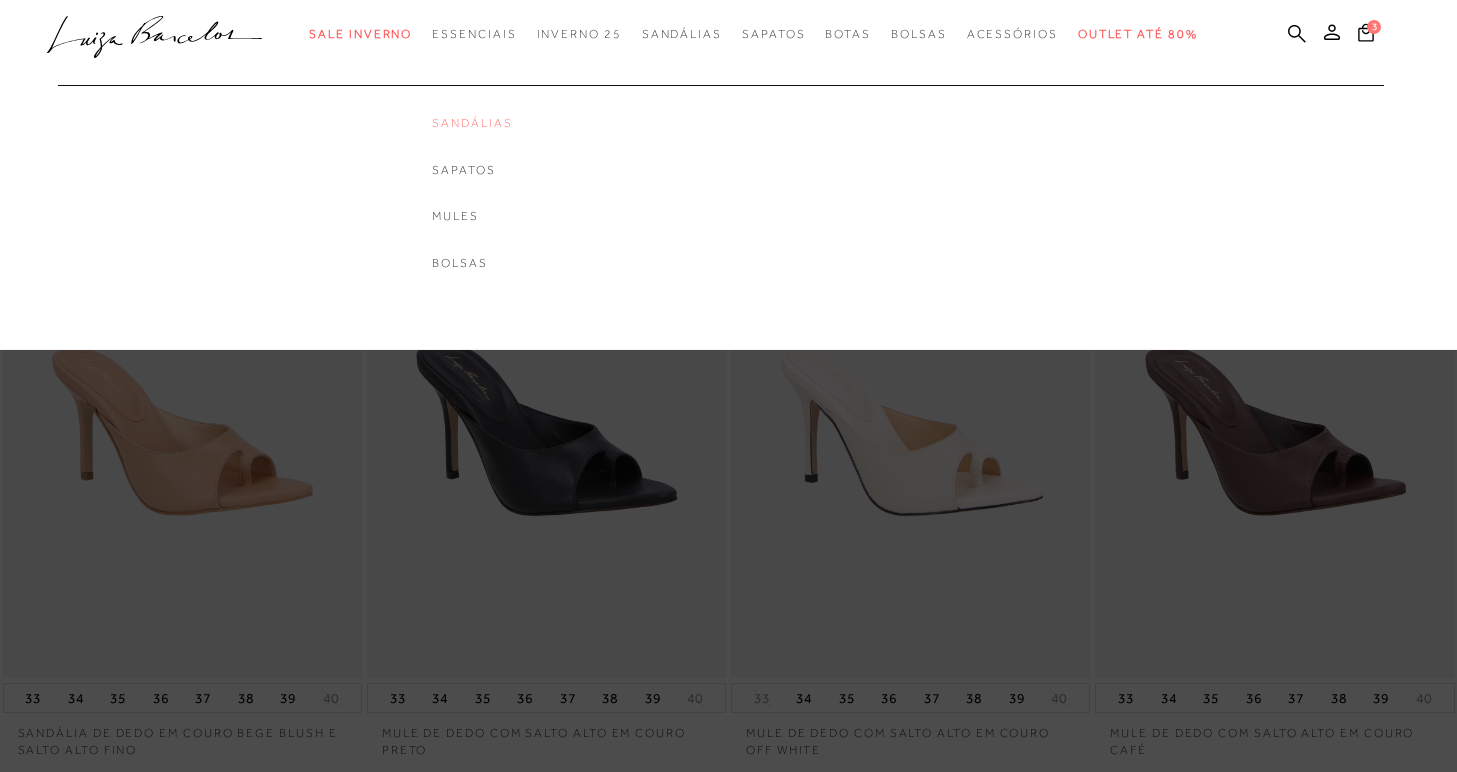 click on "Sandálias" at bounding box center [472, 123] 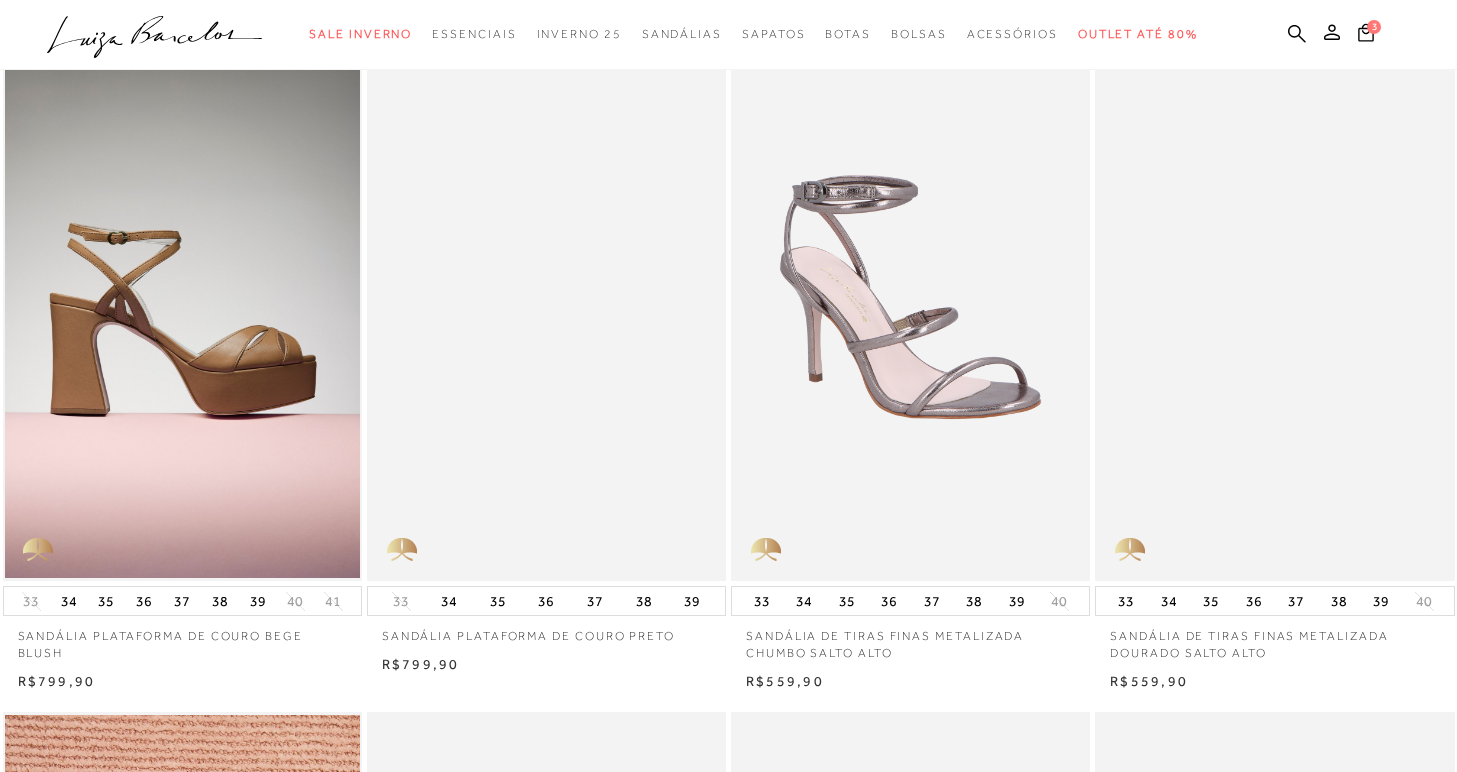 scroll, scrollTop: 768, scrollLeft: 0, axis: vertical 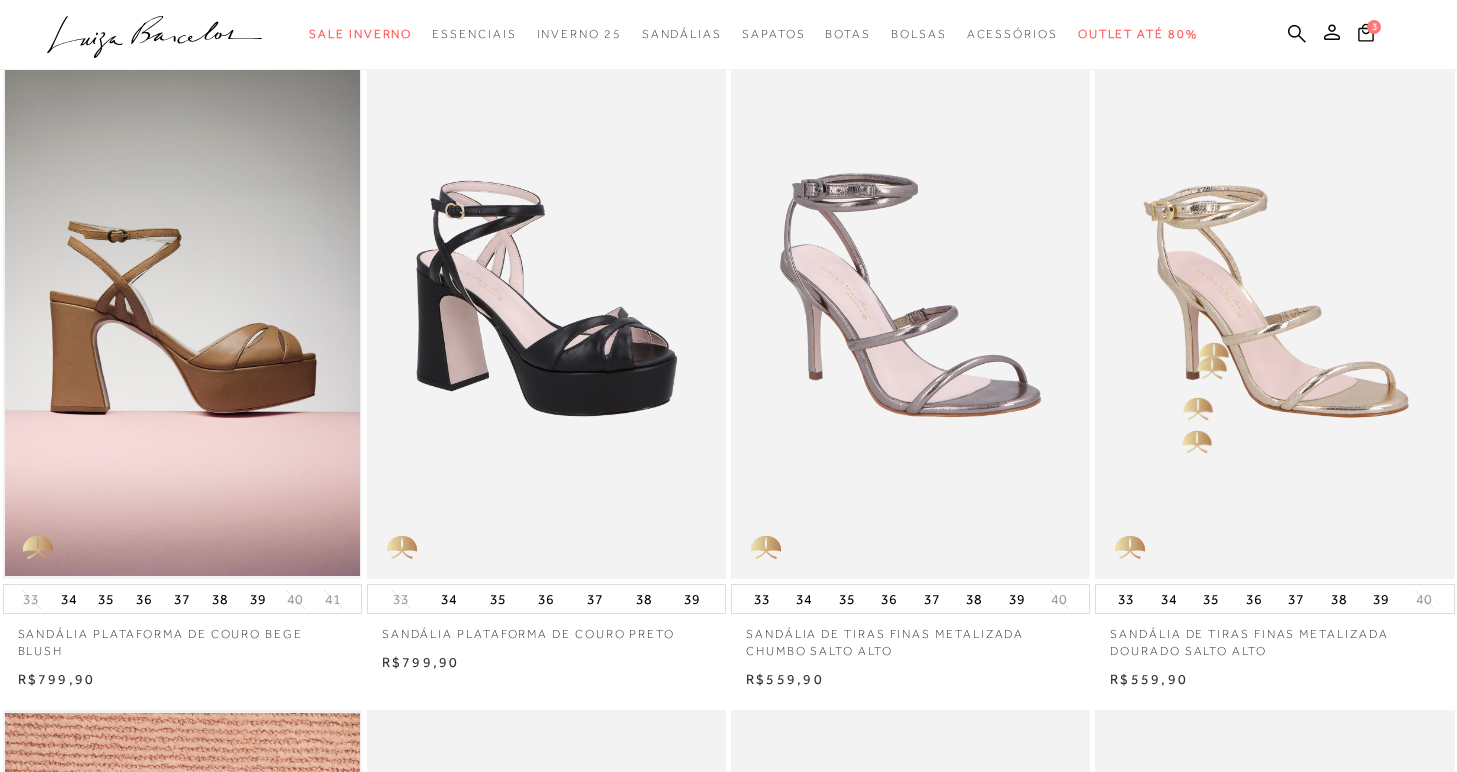 click at bounding box center [1275, 310] 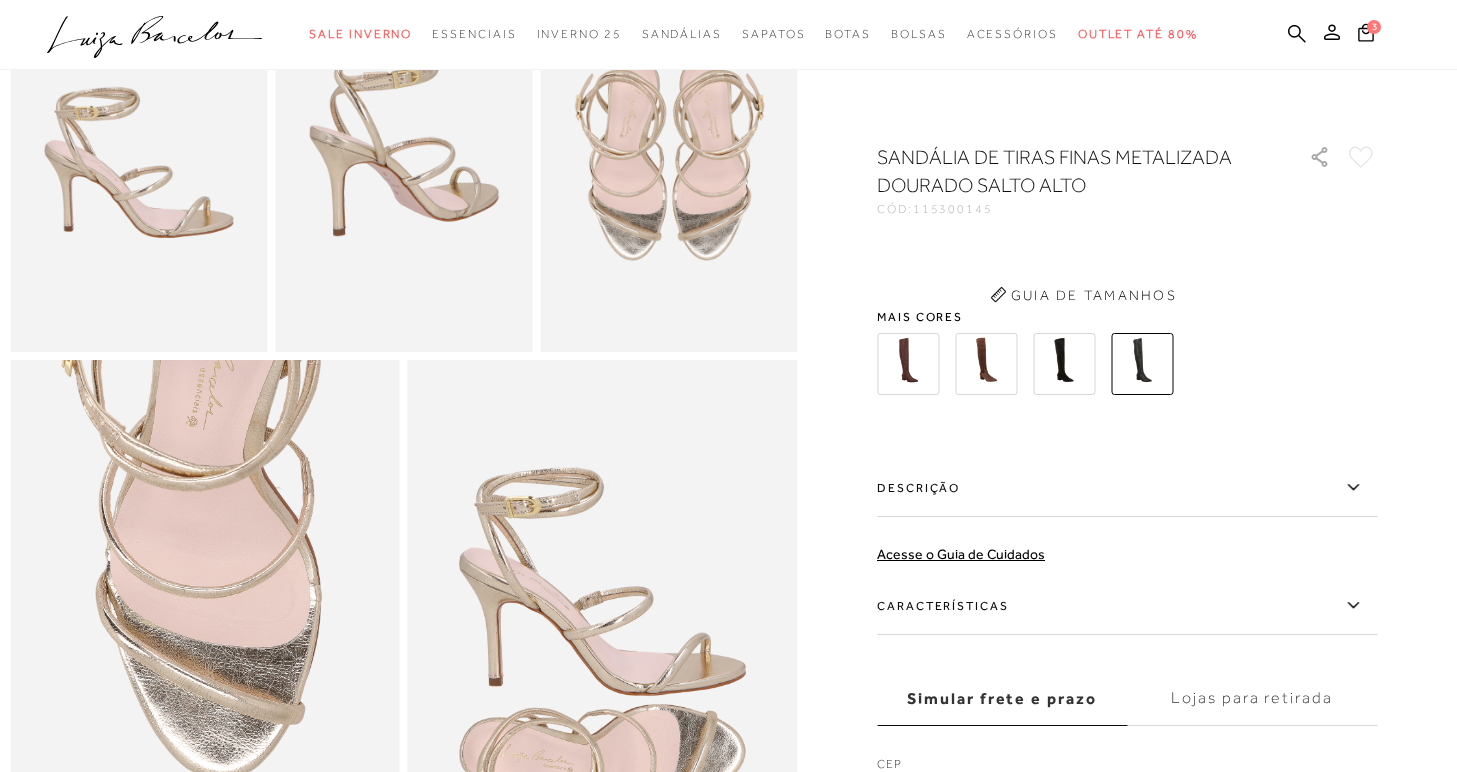 scroll, scrollTop: 0, scrollLeft: 0, axis: both 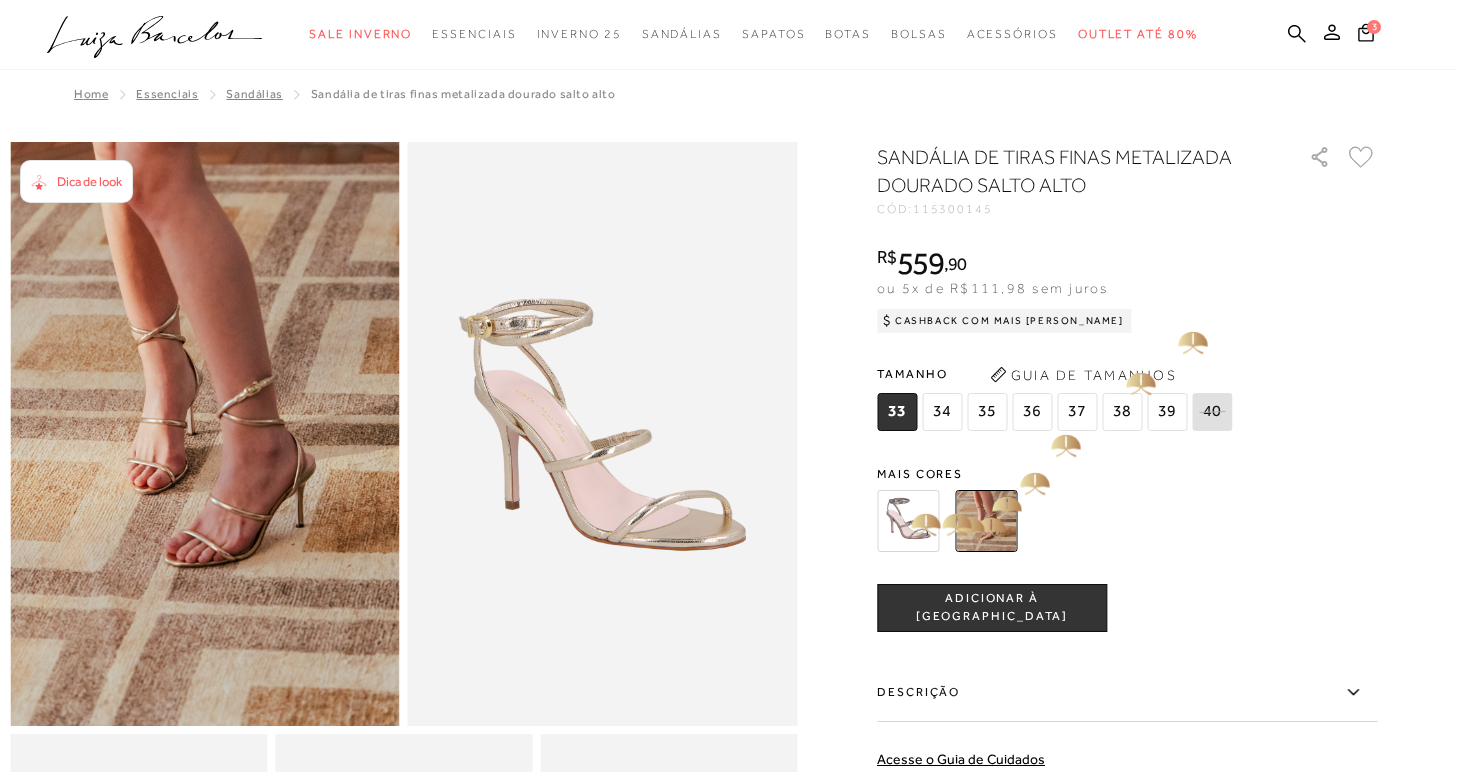 click at bounding box center (908, 521) 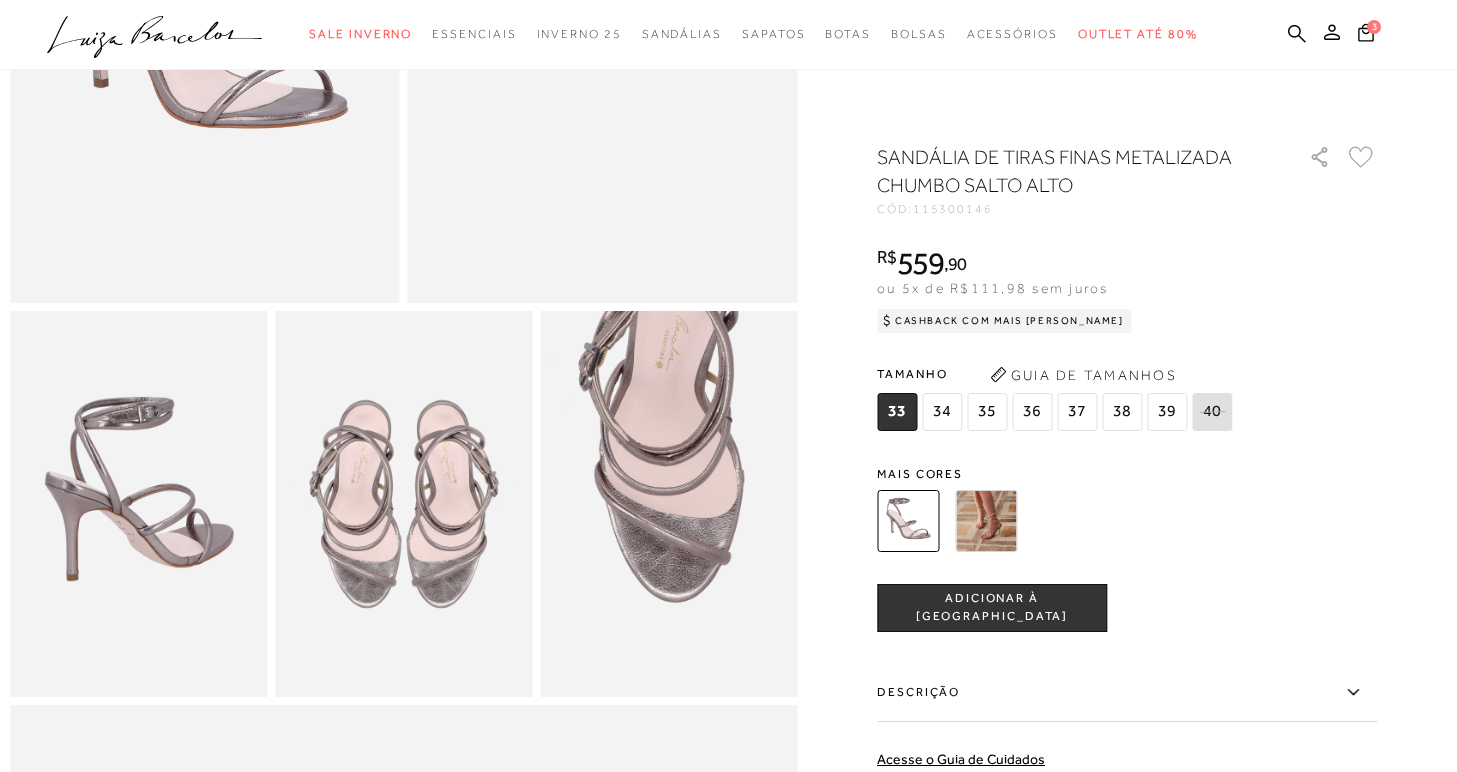 scroll, scrollTop: 439, scrollLeft: 0, axis: vertical 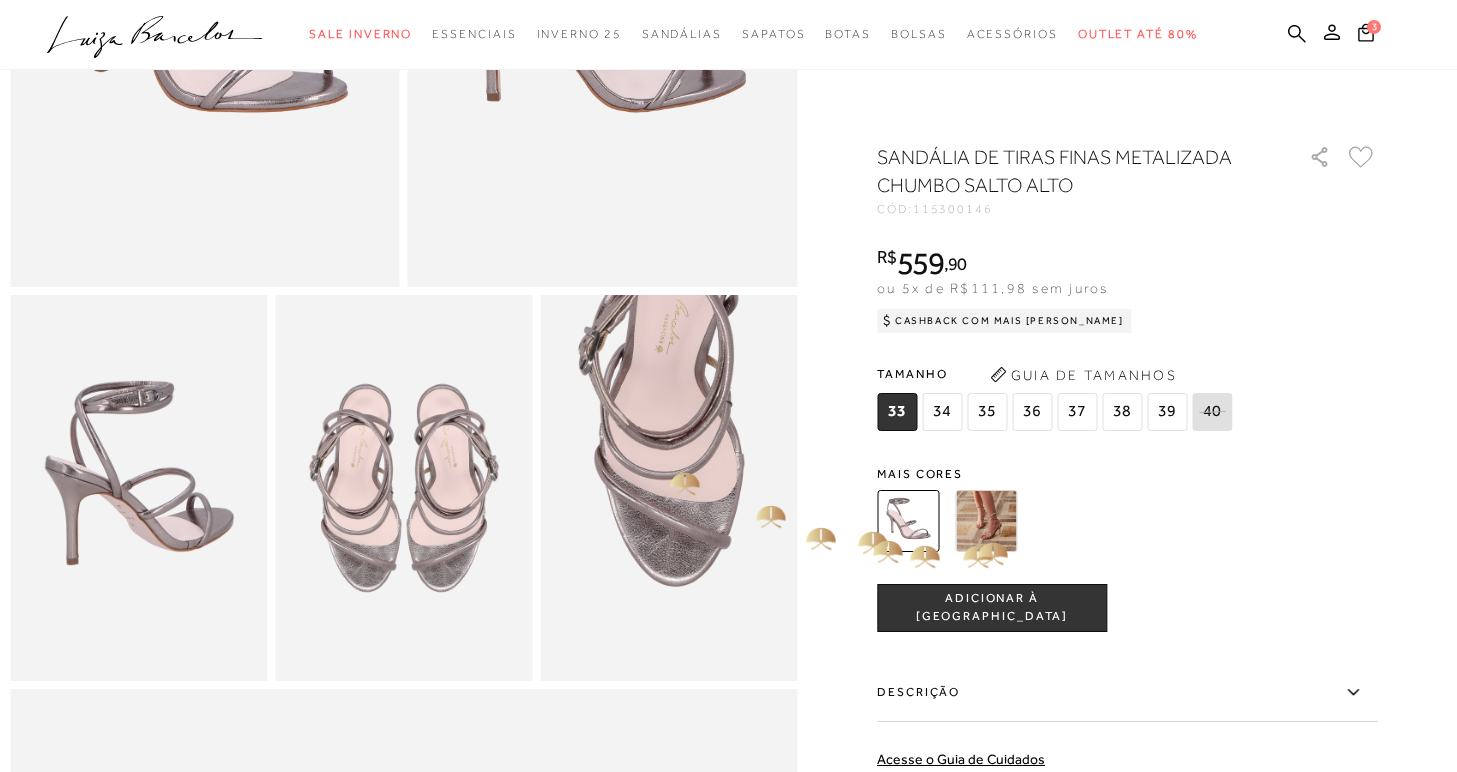 click at bounding box center [986, 521] 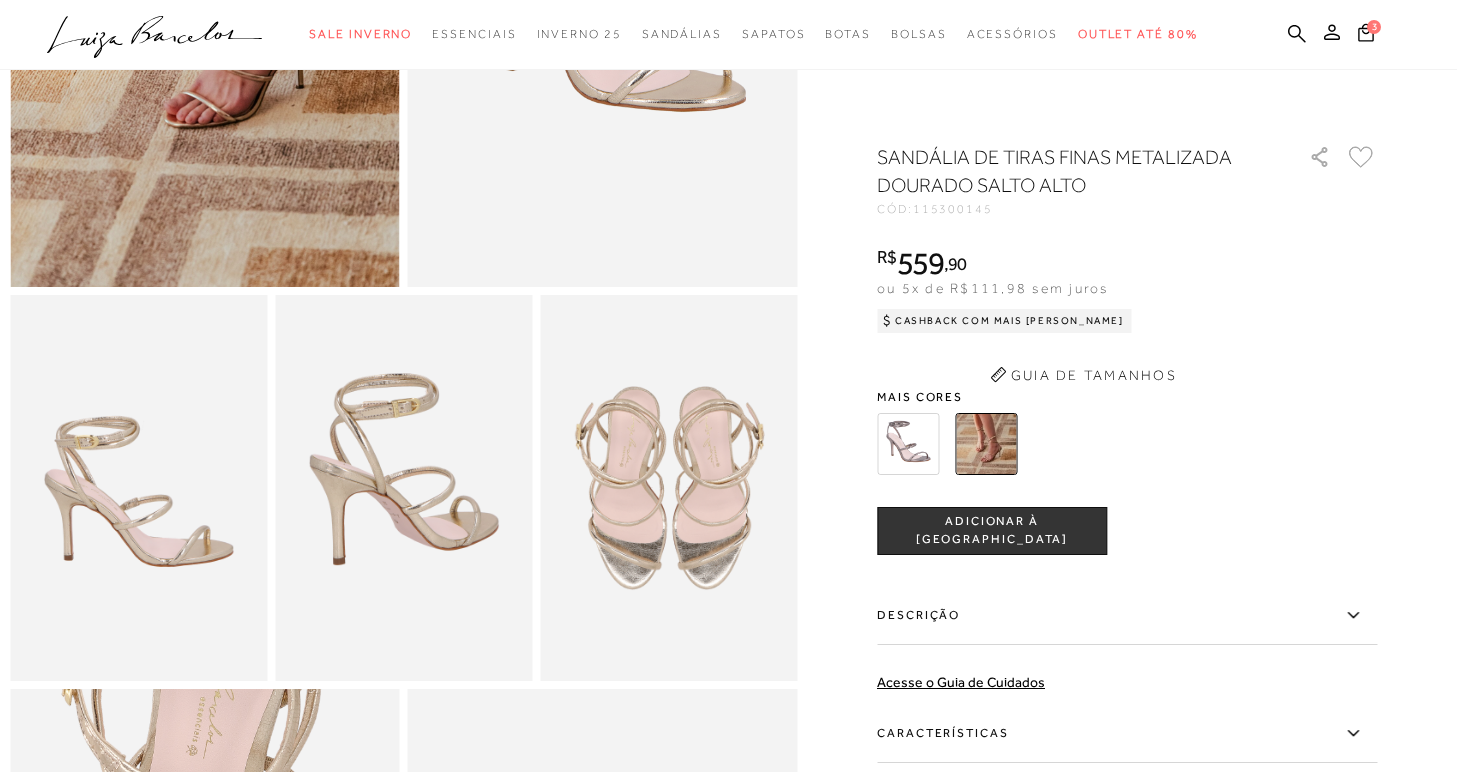 scroll, scrollTop: 0, scrollLeft: 0, axis: both 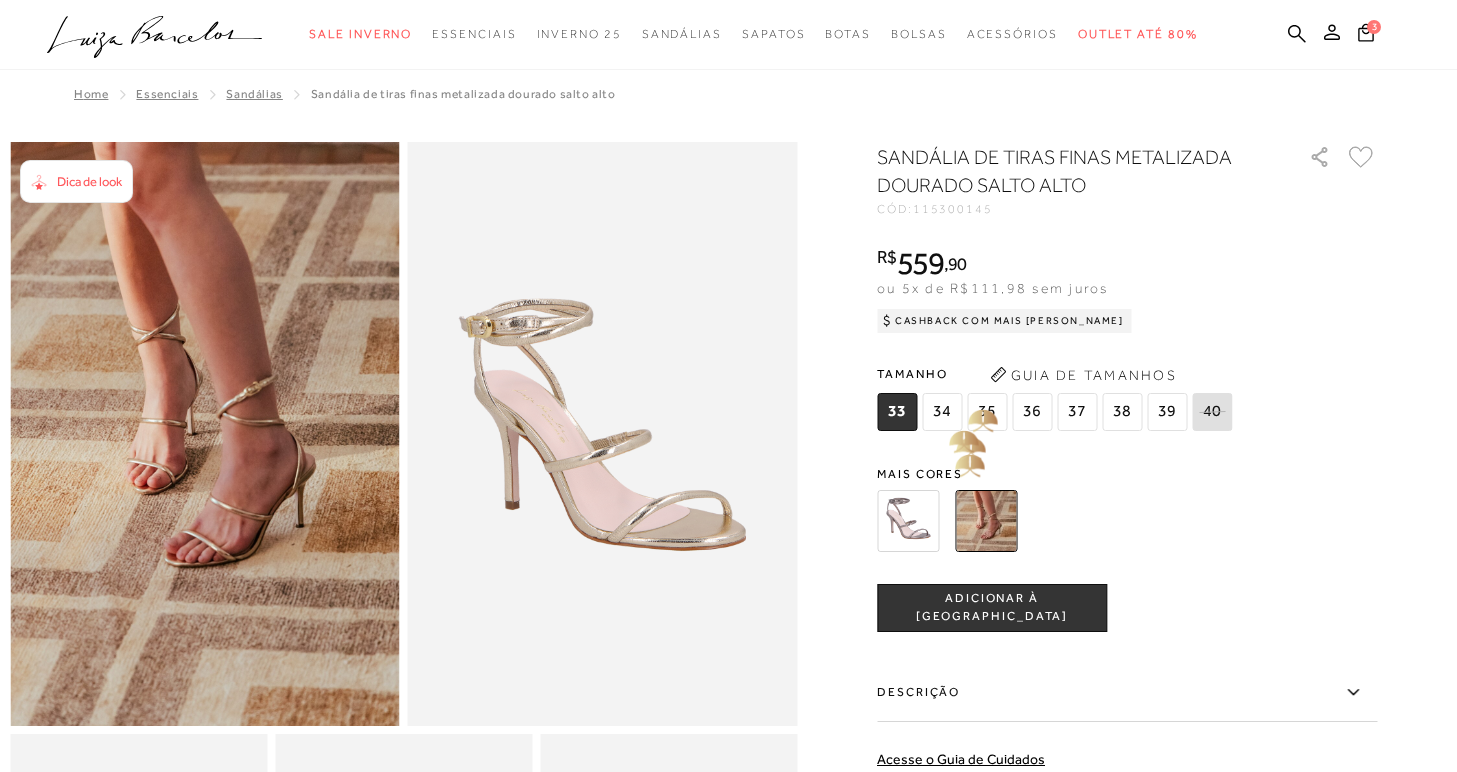 click on "35" at bounding box center (987, 412) 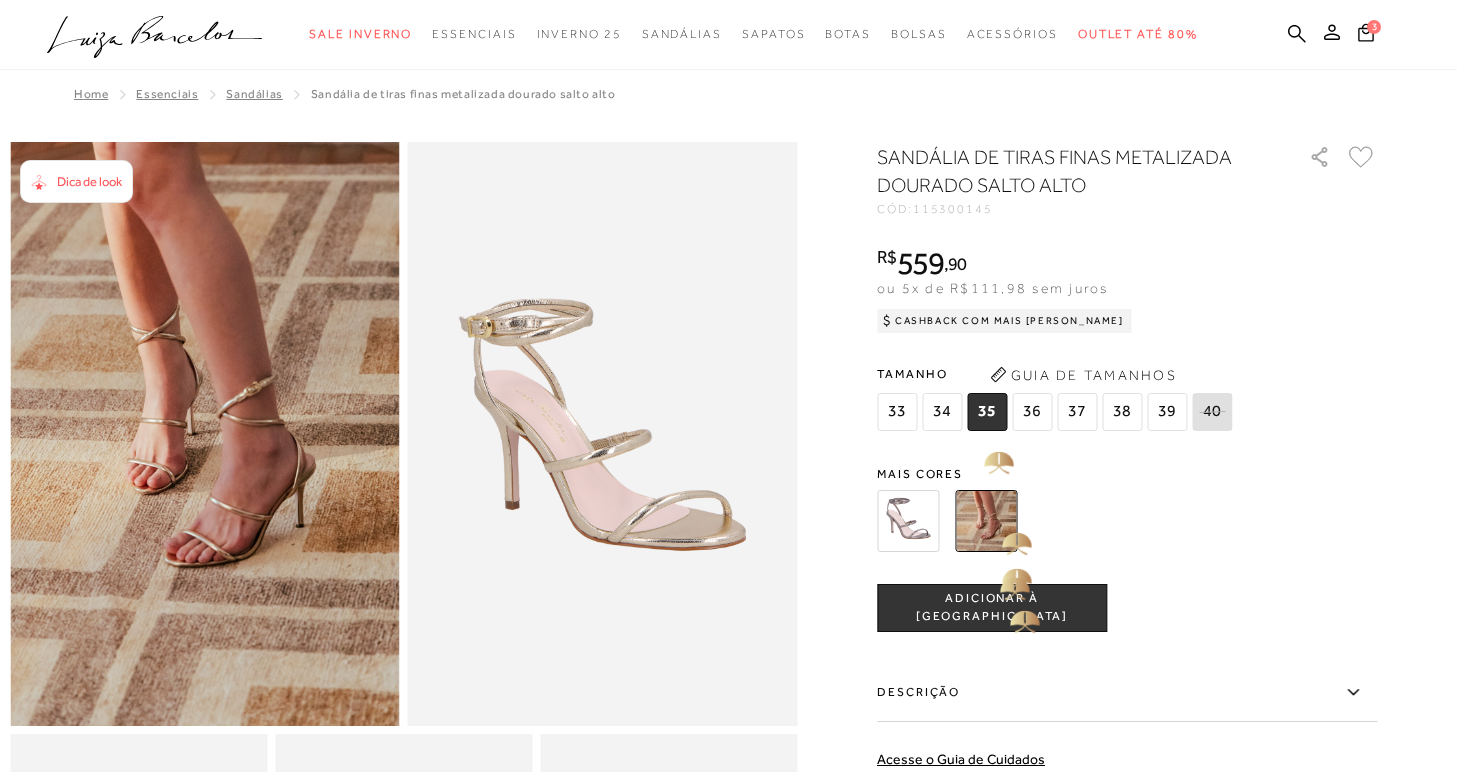 click on "ADICIONAR À [GEOGRAPHIC_DATA]" at bounding box center (992, 607) 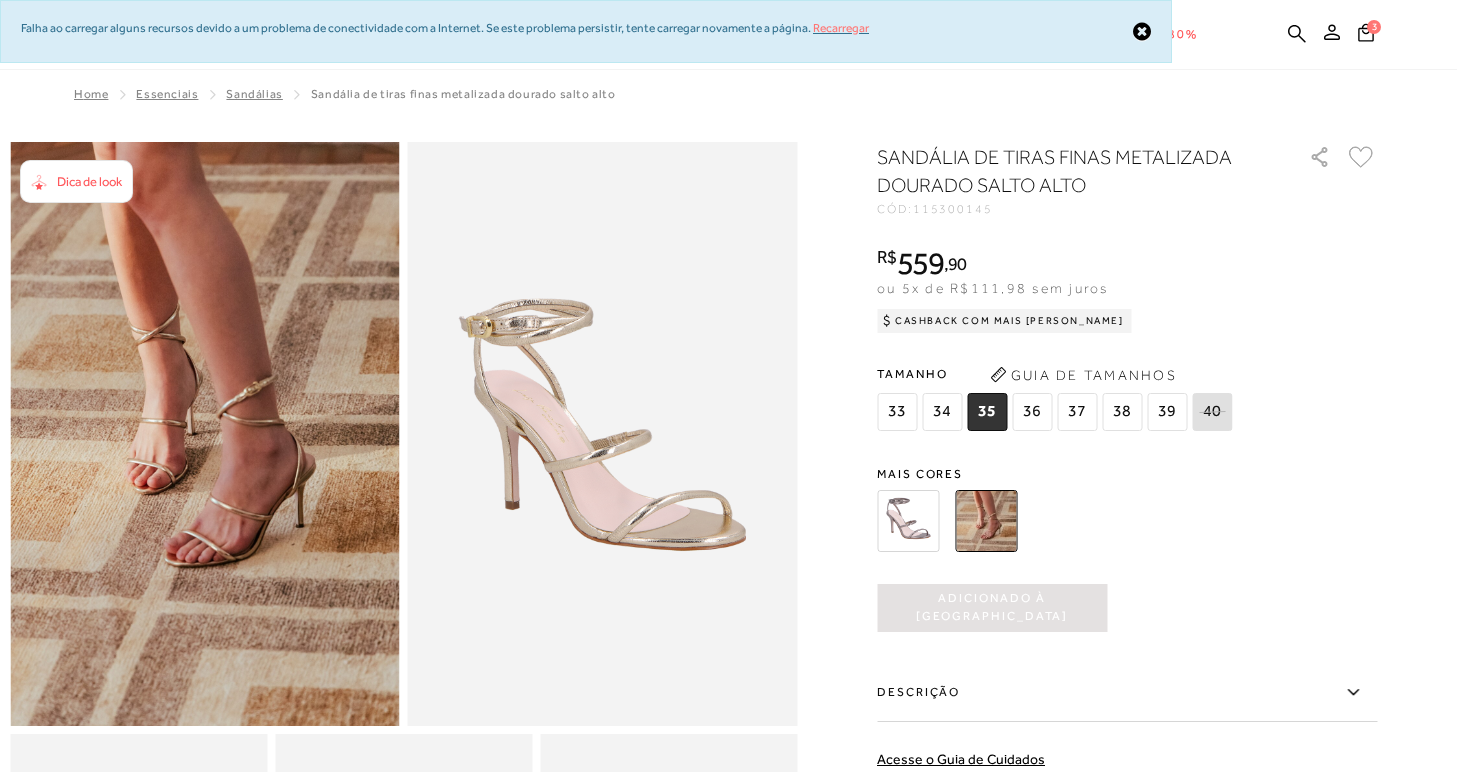 click on "Recarregar" at bounding box center (841, 28) 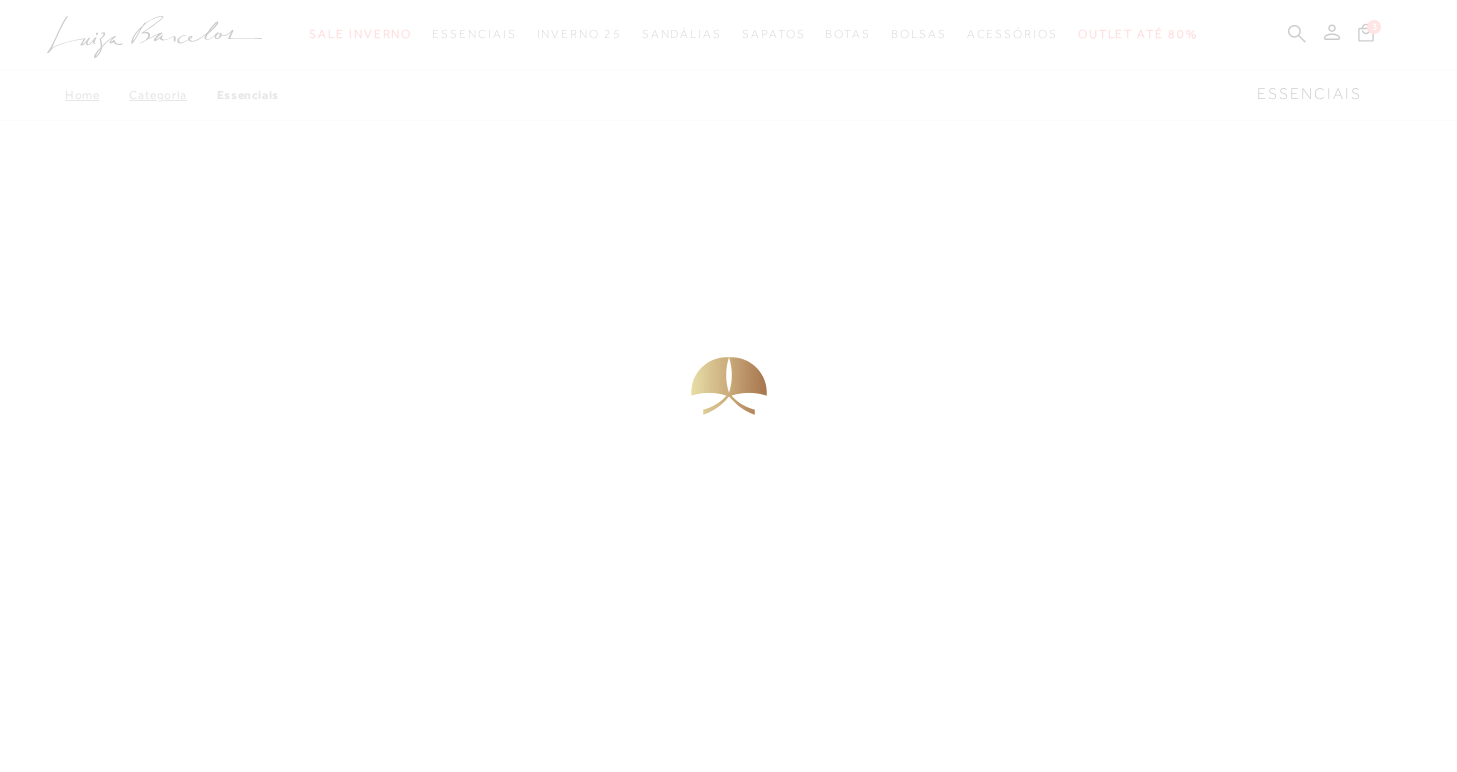 scroll, scrollTop: 0, scrollLeft: 0, axis: both 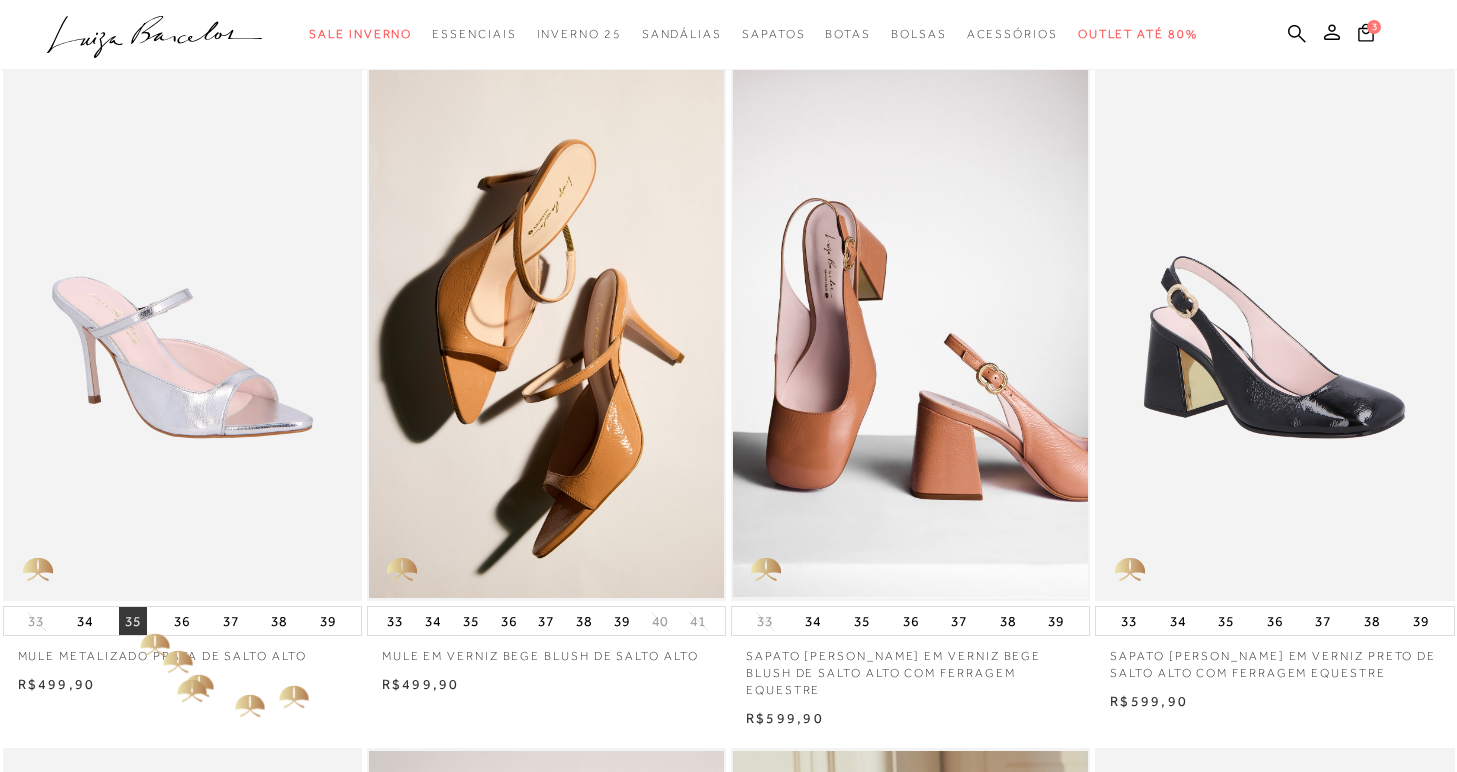 click on "35" at bounding box center [133, 621] 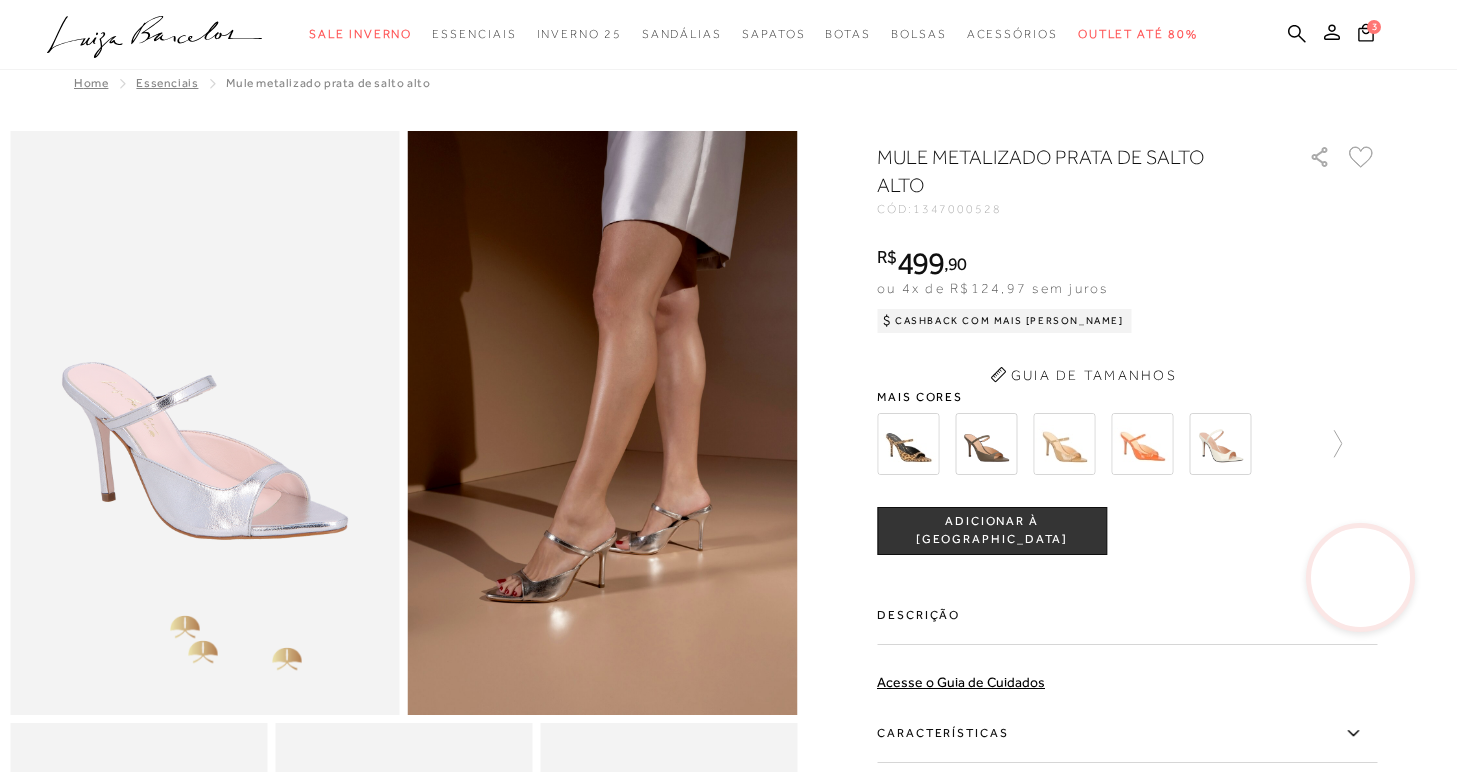 scroll, scrollTop: 0, scrollLeft: 0, axis: both 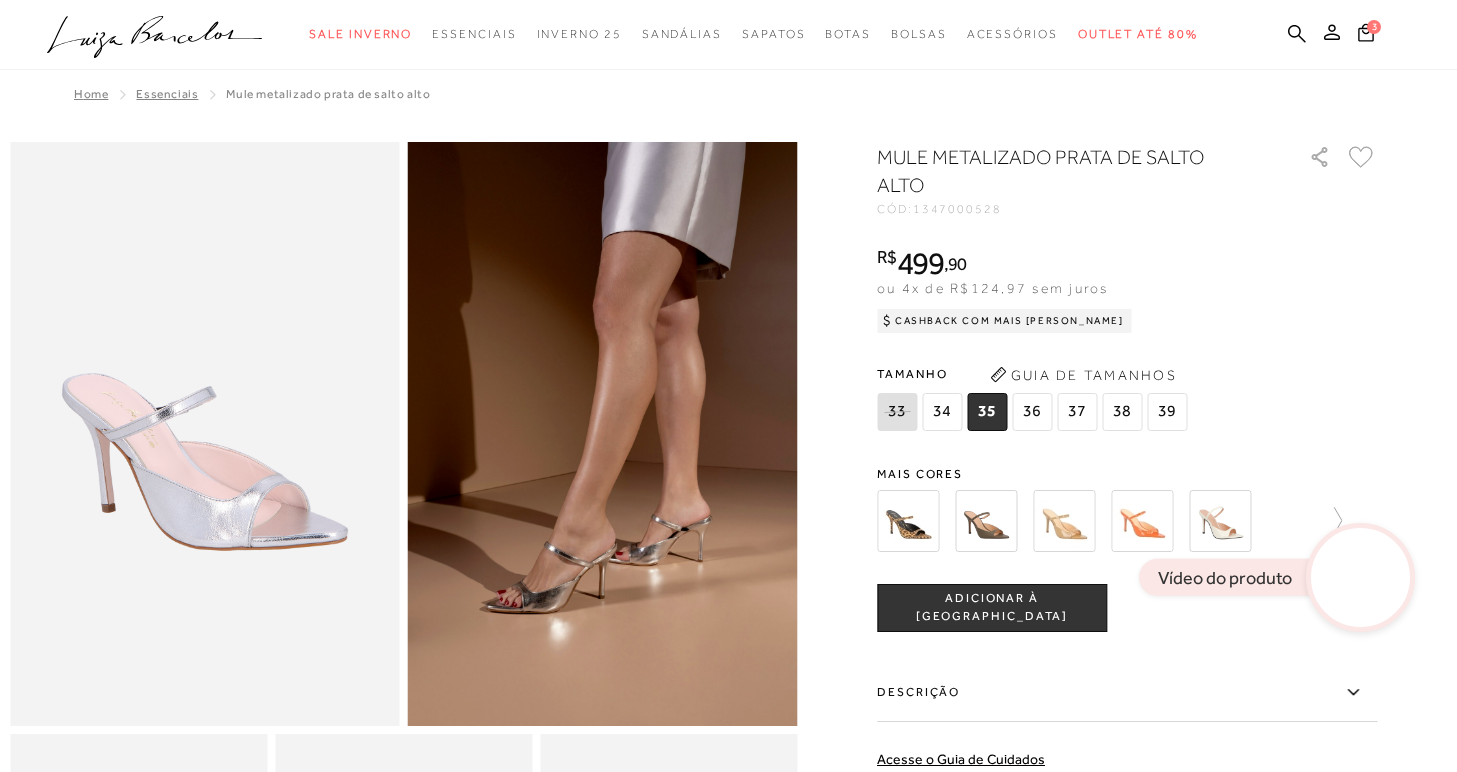 click on "ADICIONAR À [GEOGRAPHIC_DATA]" at bounding box center (992, 608) 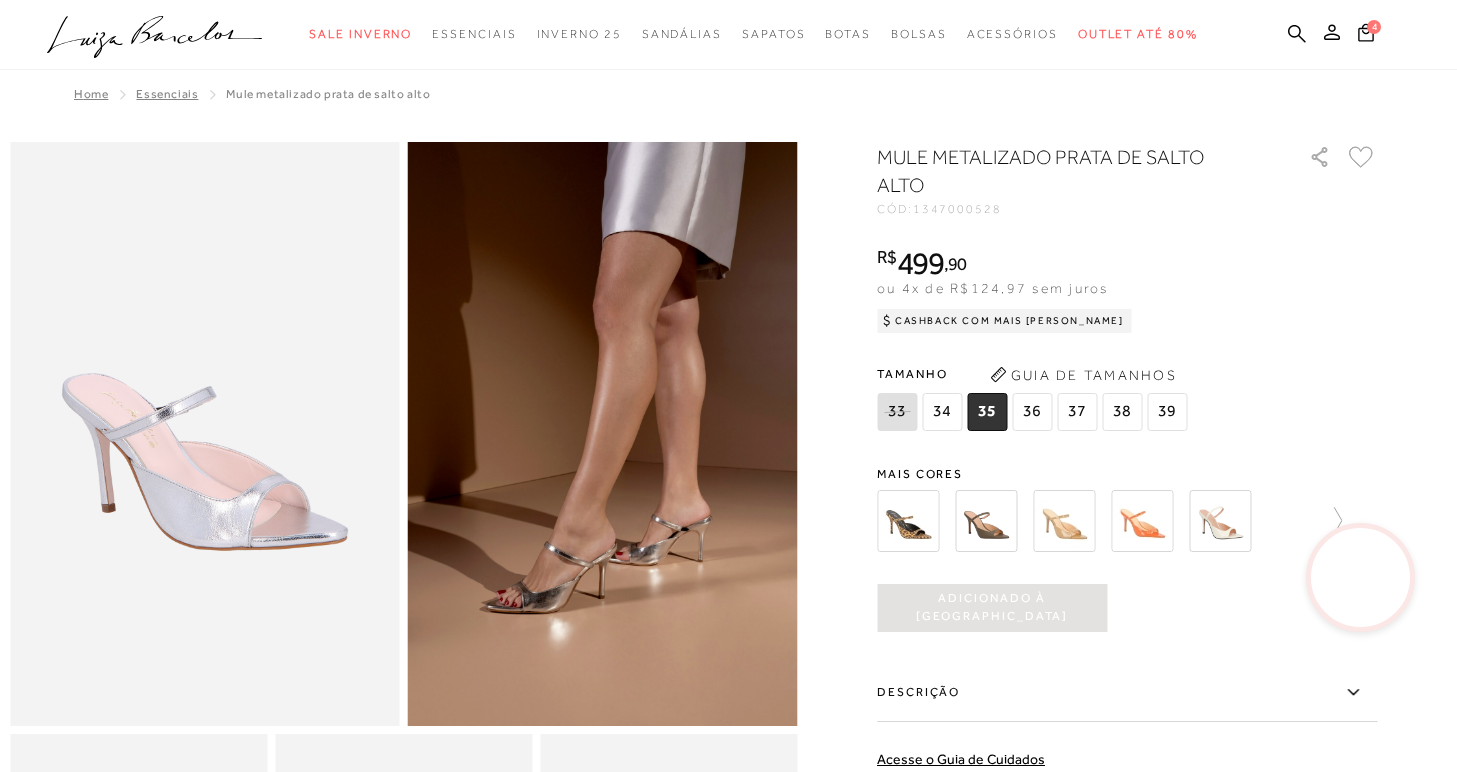 click at bounding box center (1064, 521) 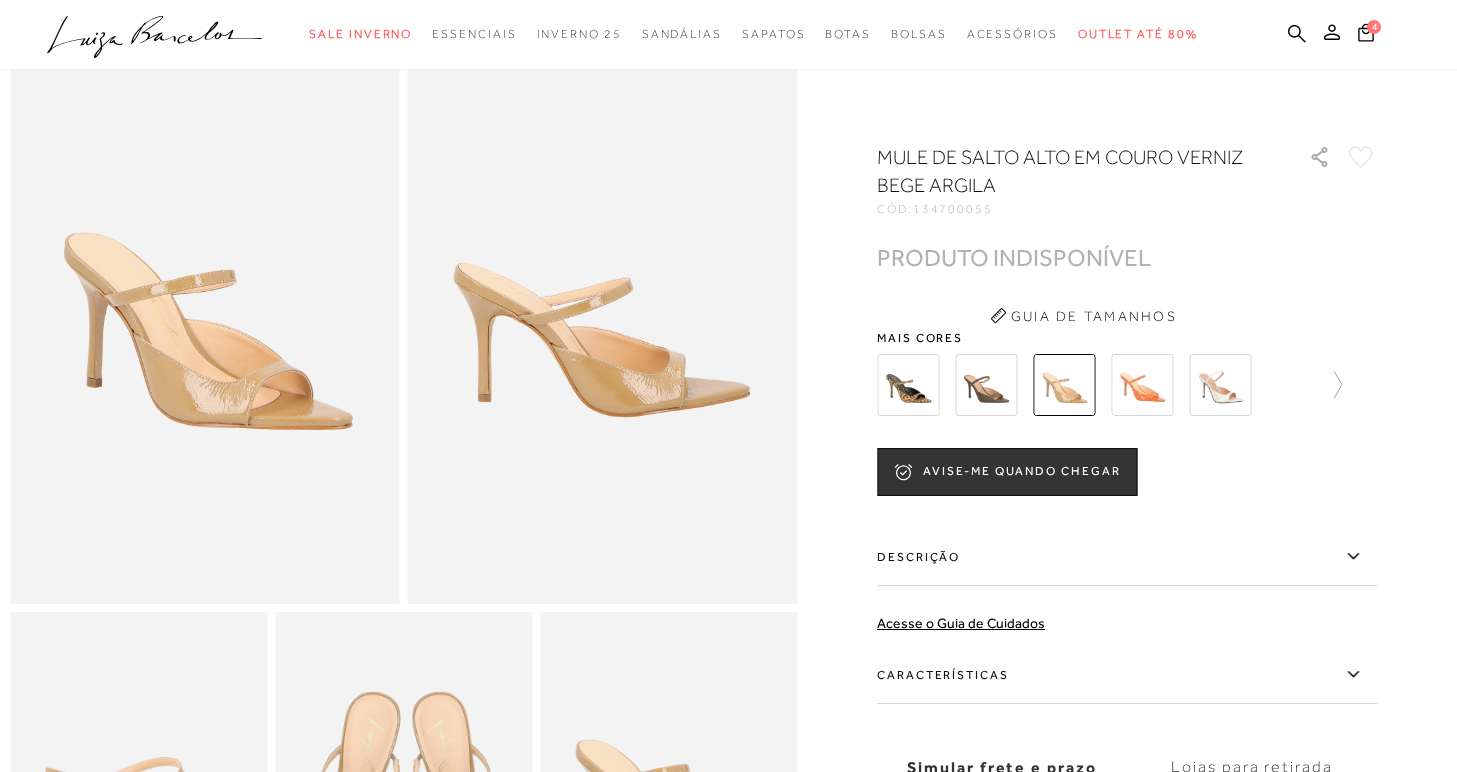 scroll, scrollTop: 133, scrollLeft: 0, axis: vertical 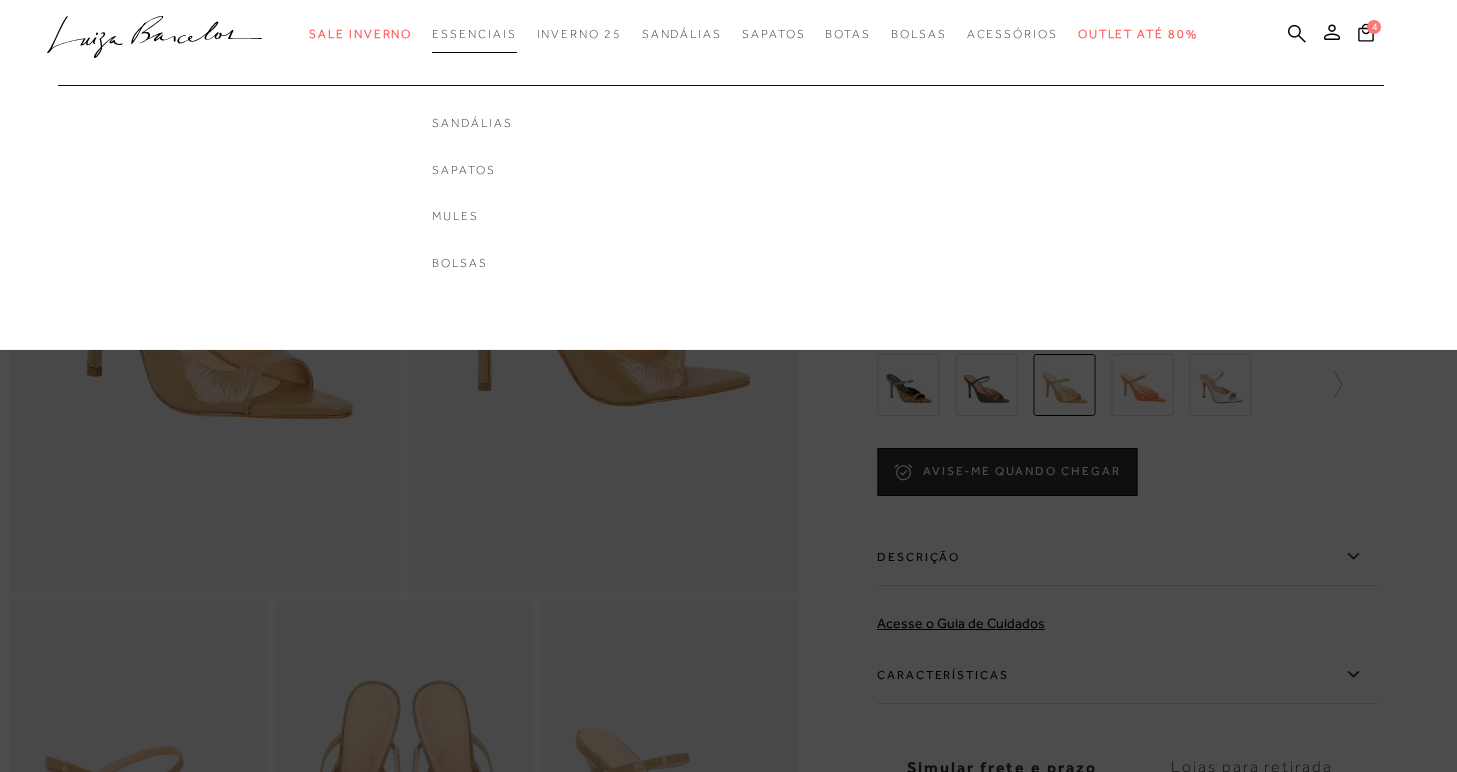 click on "Essenciais" at bounding box center [474, 34] 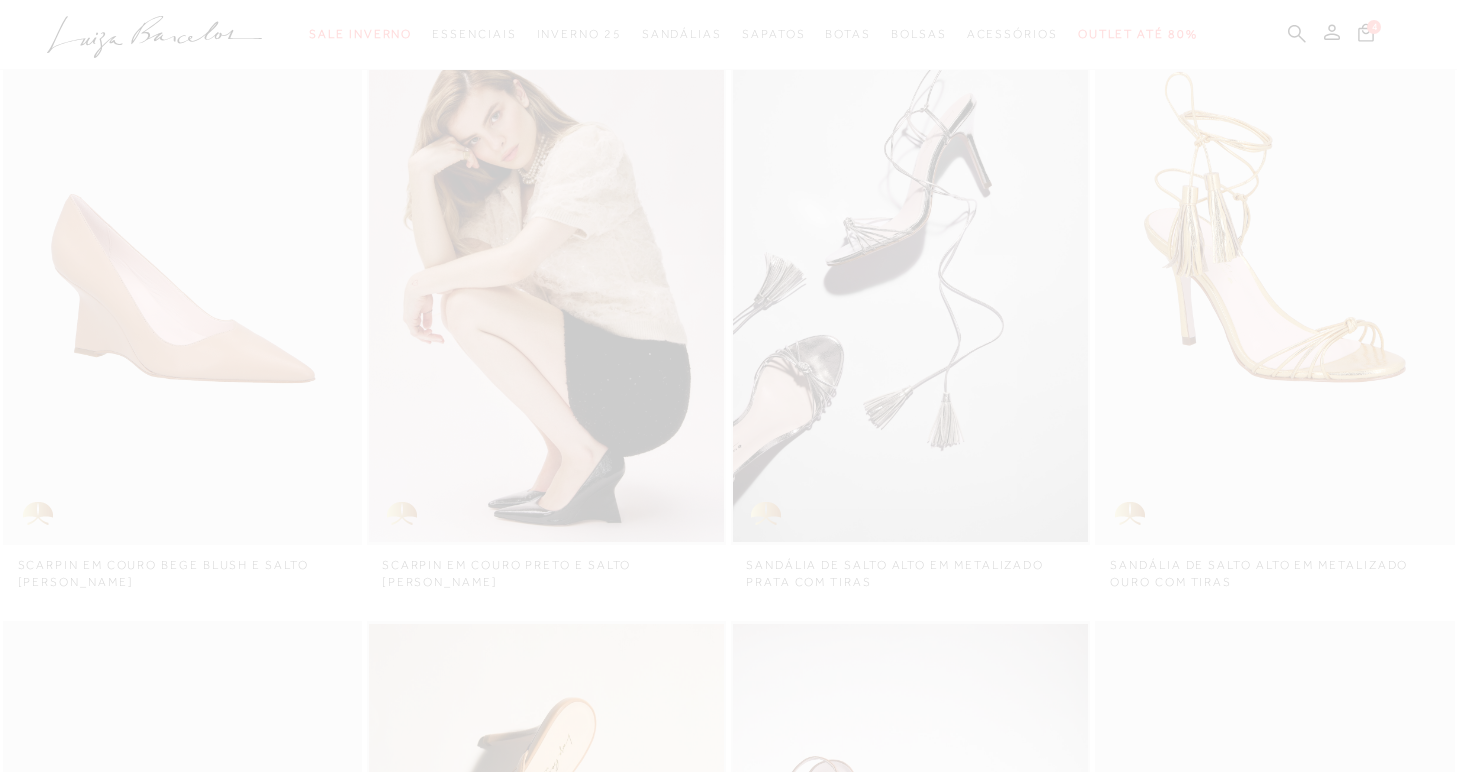 scroll, scrollTop: 0, scrollLeft: 0, axis: both 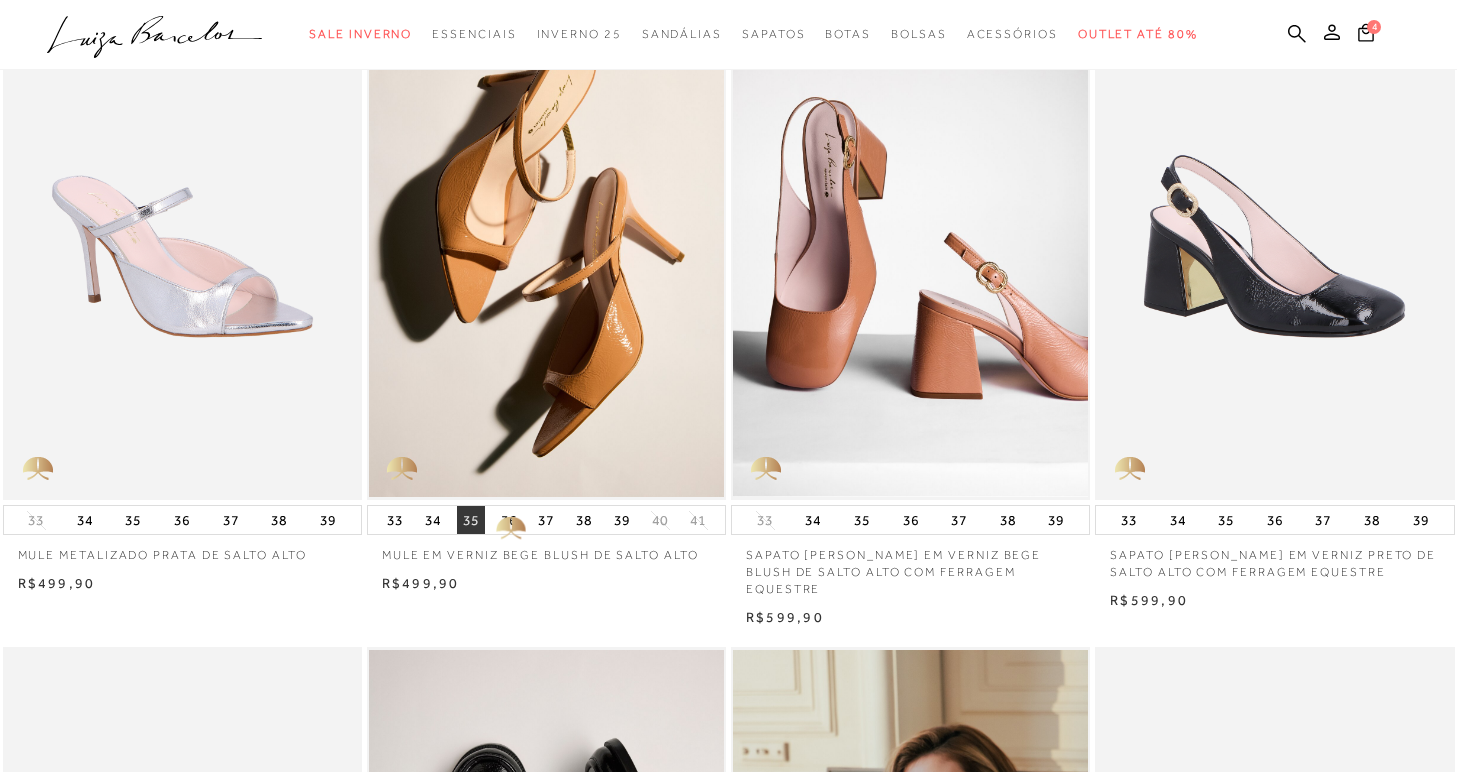 click on "35" at bounding box center (471, 520) 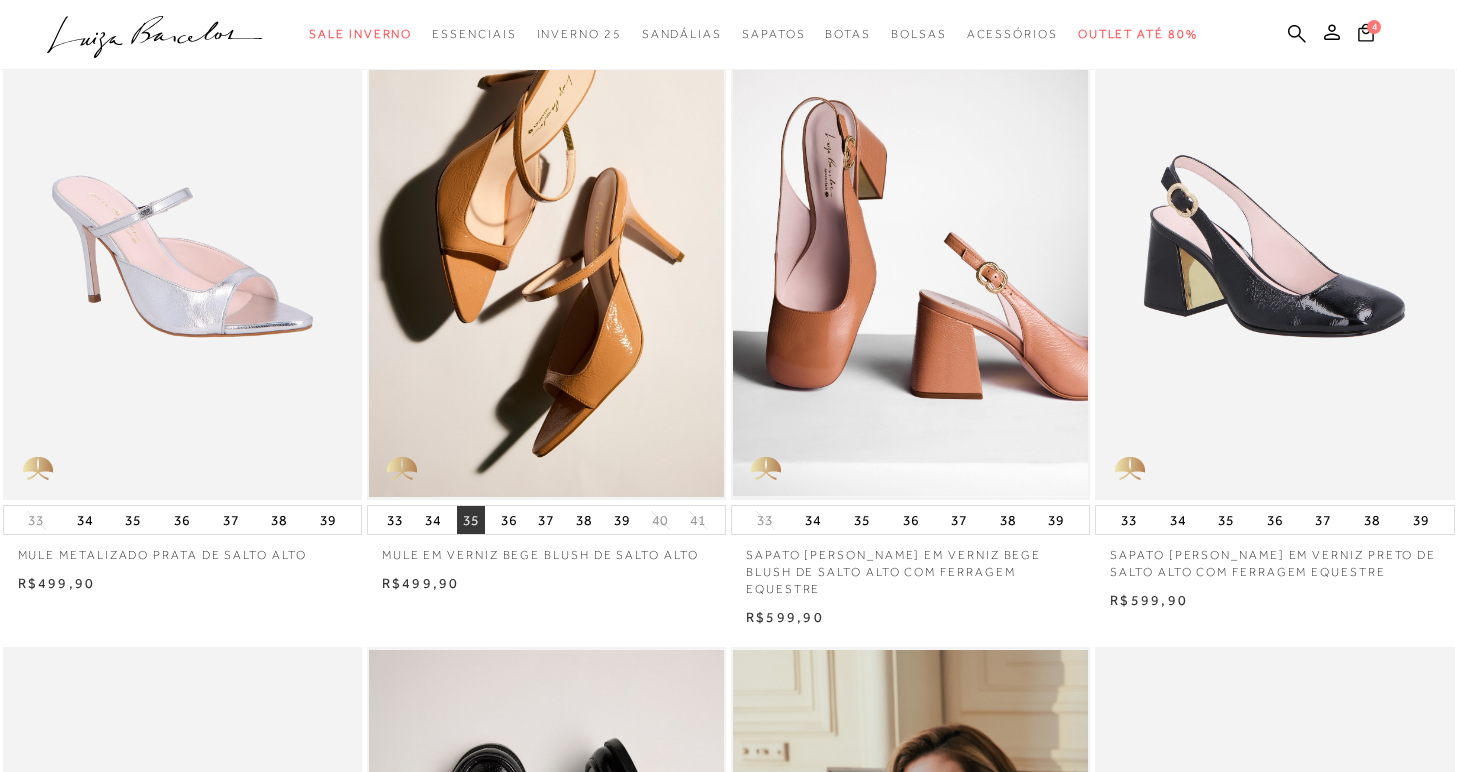 scroll, scrollTop: 0, scrollLeft: 0, axis: both 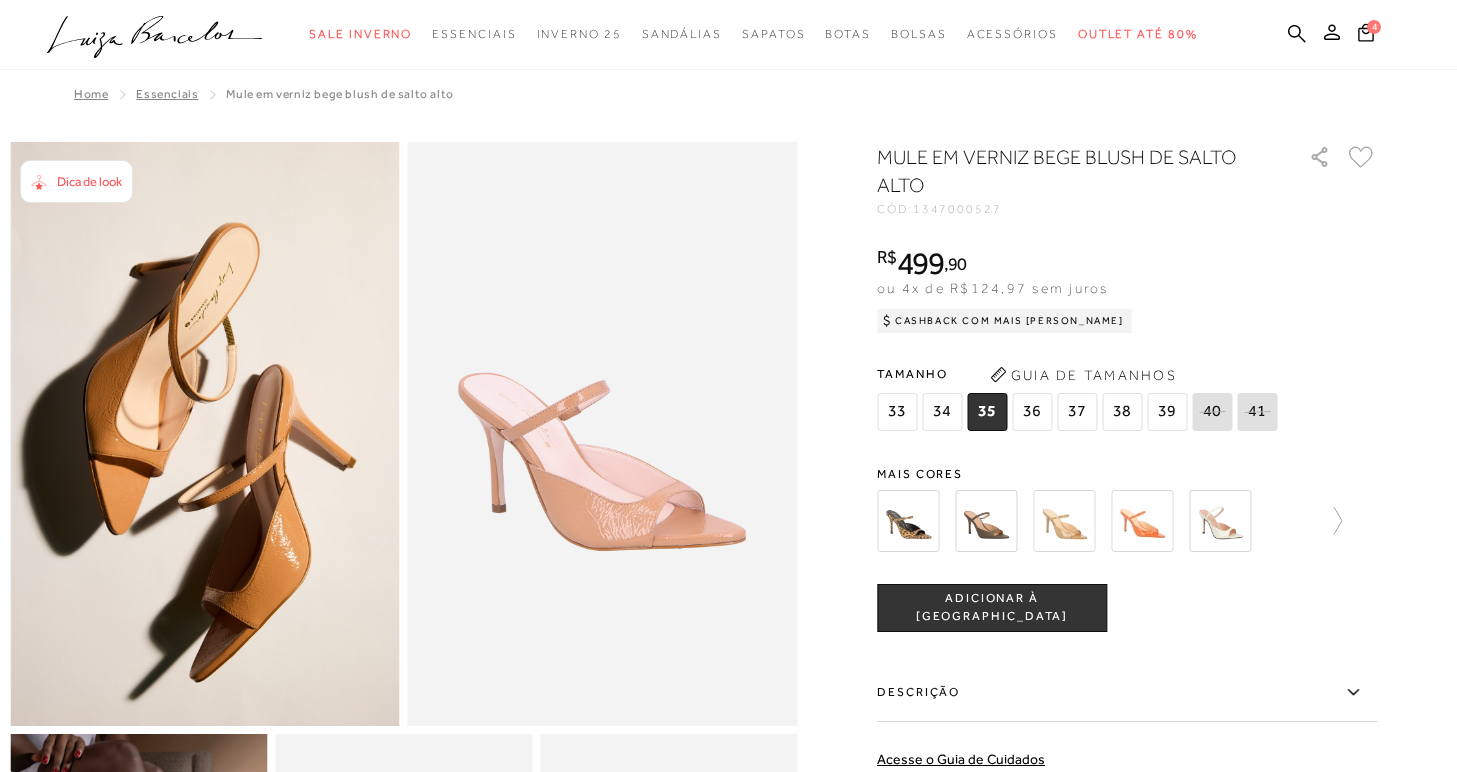click on "ADICIONAR À [GEOGRAPHIC_DATA]" at bounding box center (992, 607) 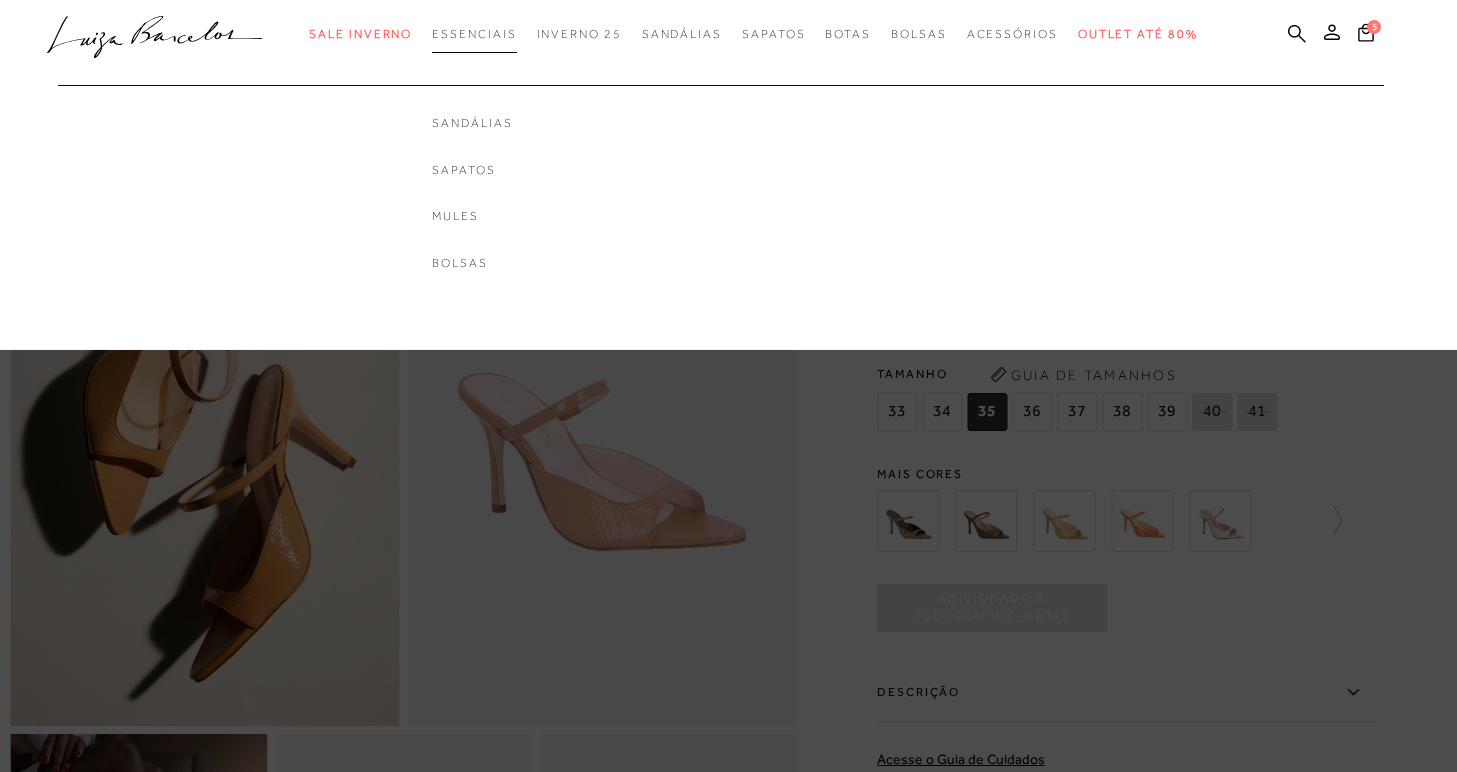 click on "Essenciais" at bounding box center [474, 34] 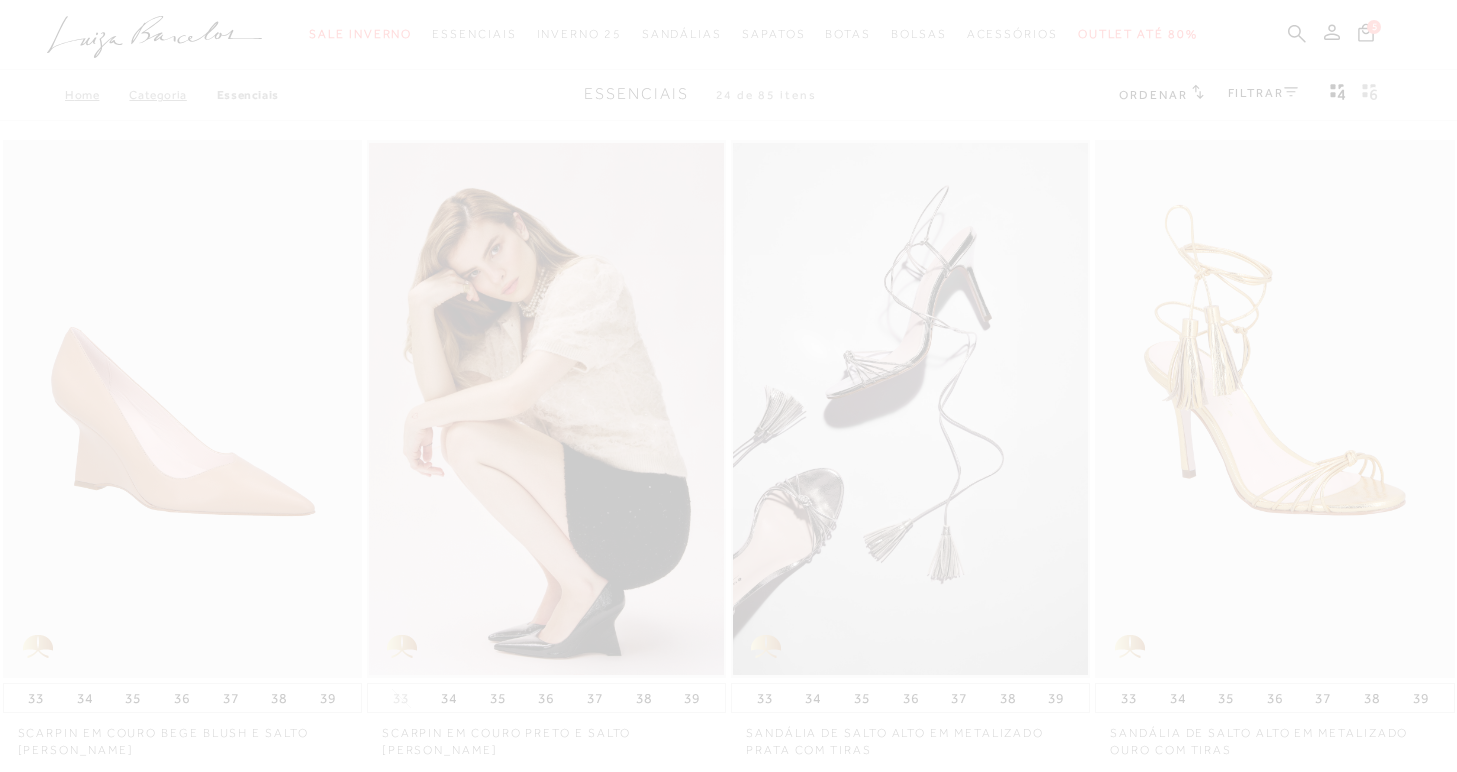 scroll, scrollTop: 847, scrollLeft: 0, axis: vertical 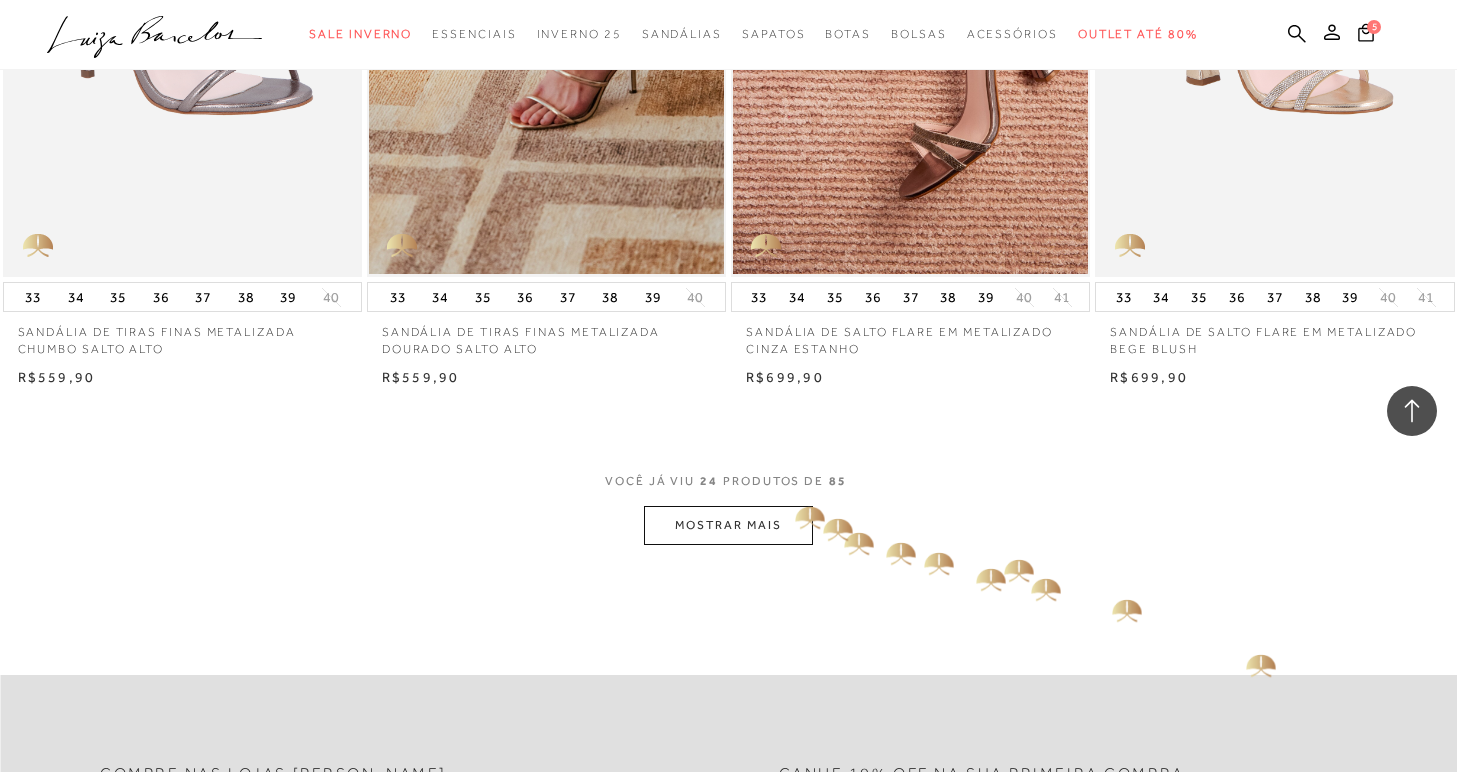 click on "MOSTRAR MAIS" at bounding box center (728, 525) 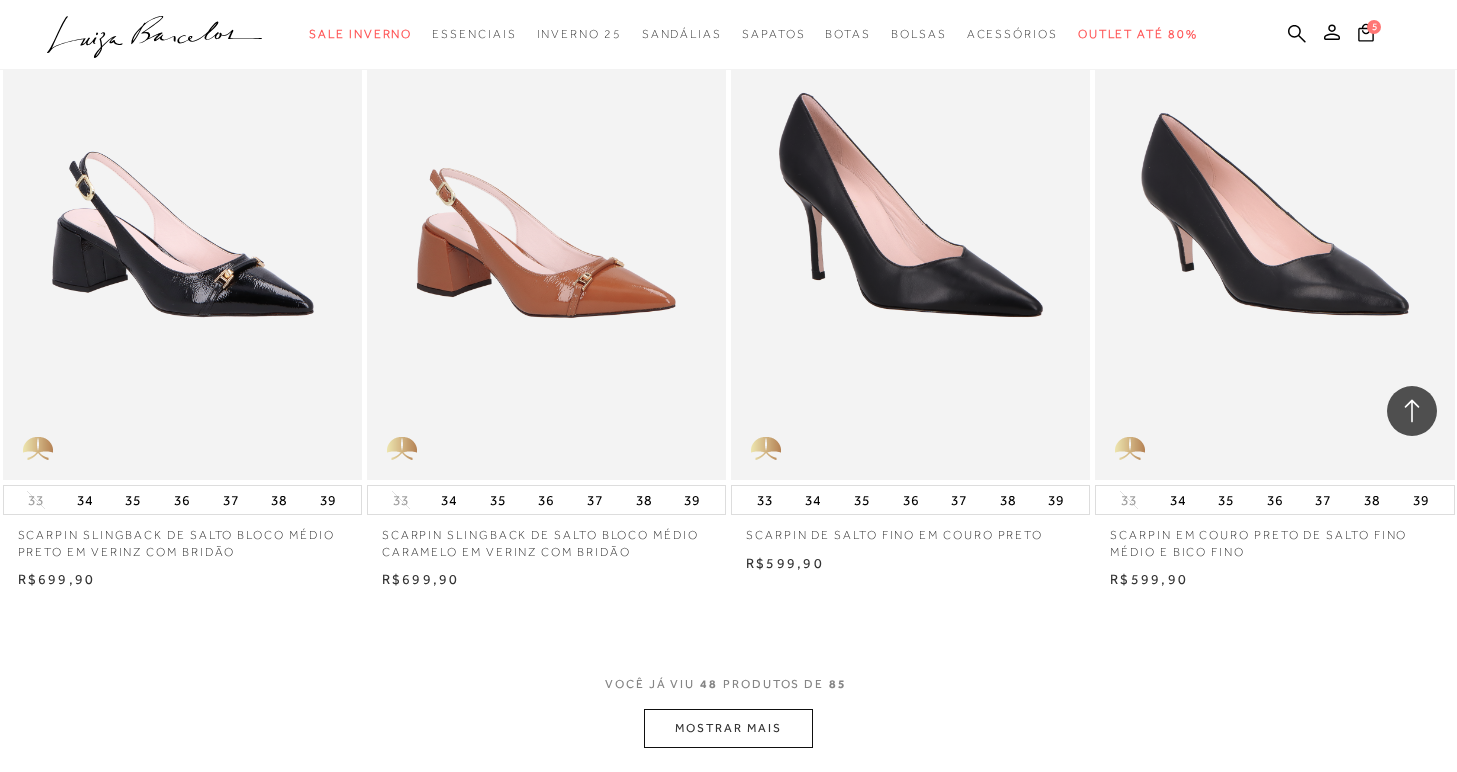 scroll, scrollTop: 7707, scrollLeft: 0, axis: vertical 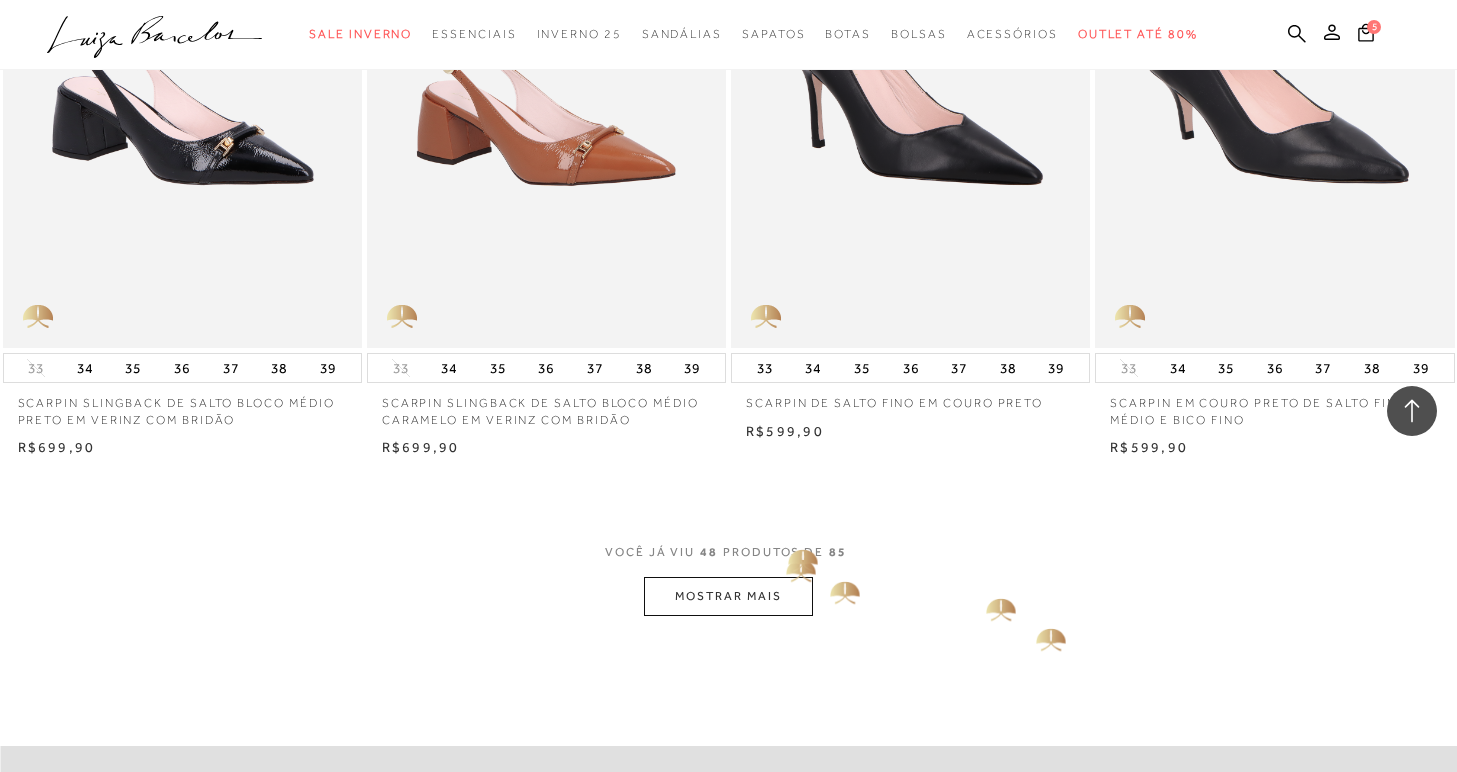 click on "MOSTRAR MAIS" at bounding box center (728, 596) 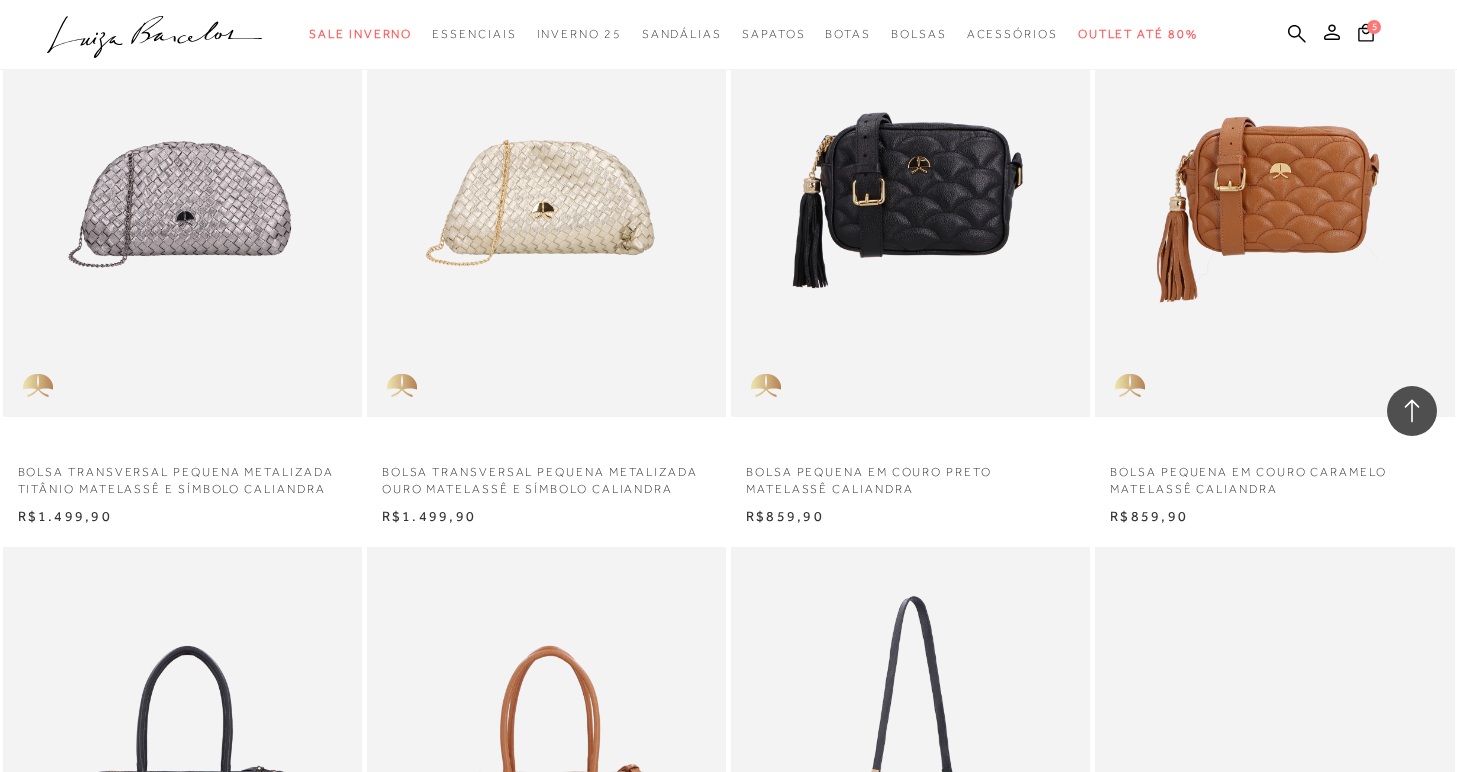scroll, scrollTop: 9662, scrollLeft: 0, axis: vertical 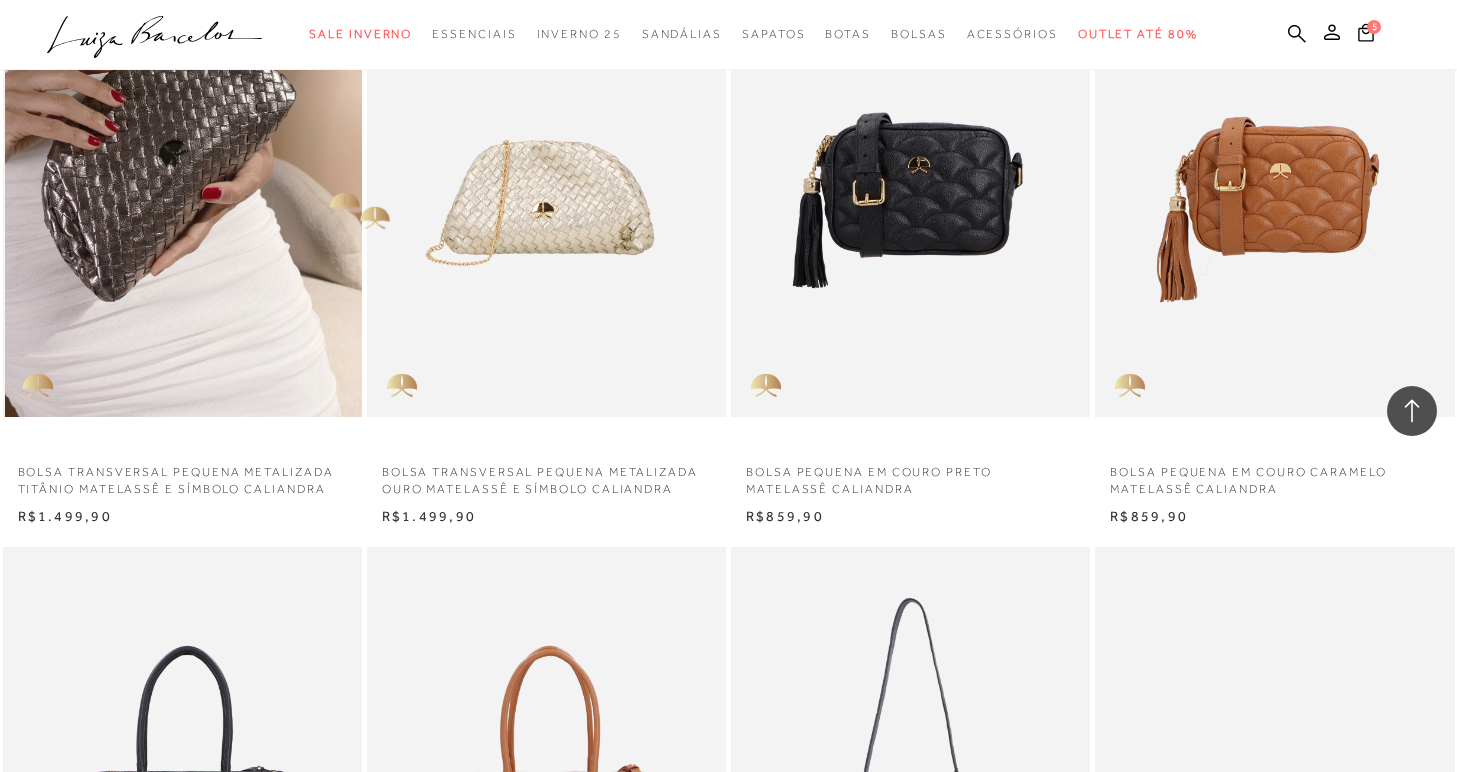 click at bounding box center [183, 147] 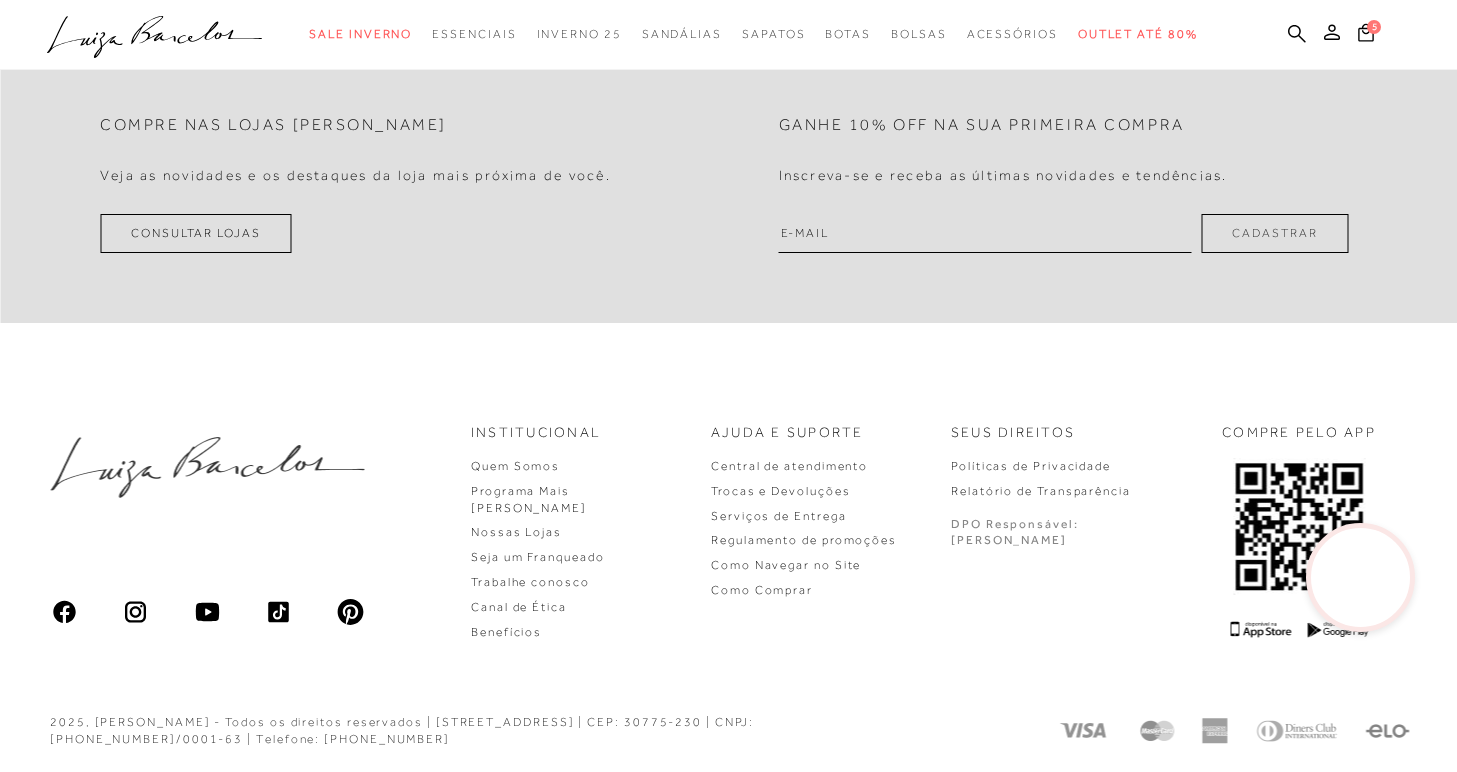 scroll, scrollTop: 0, scrollLeft: 0, axis: both 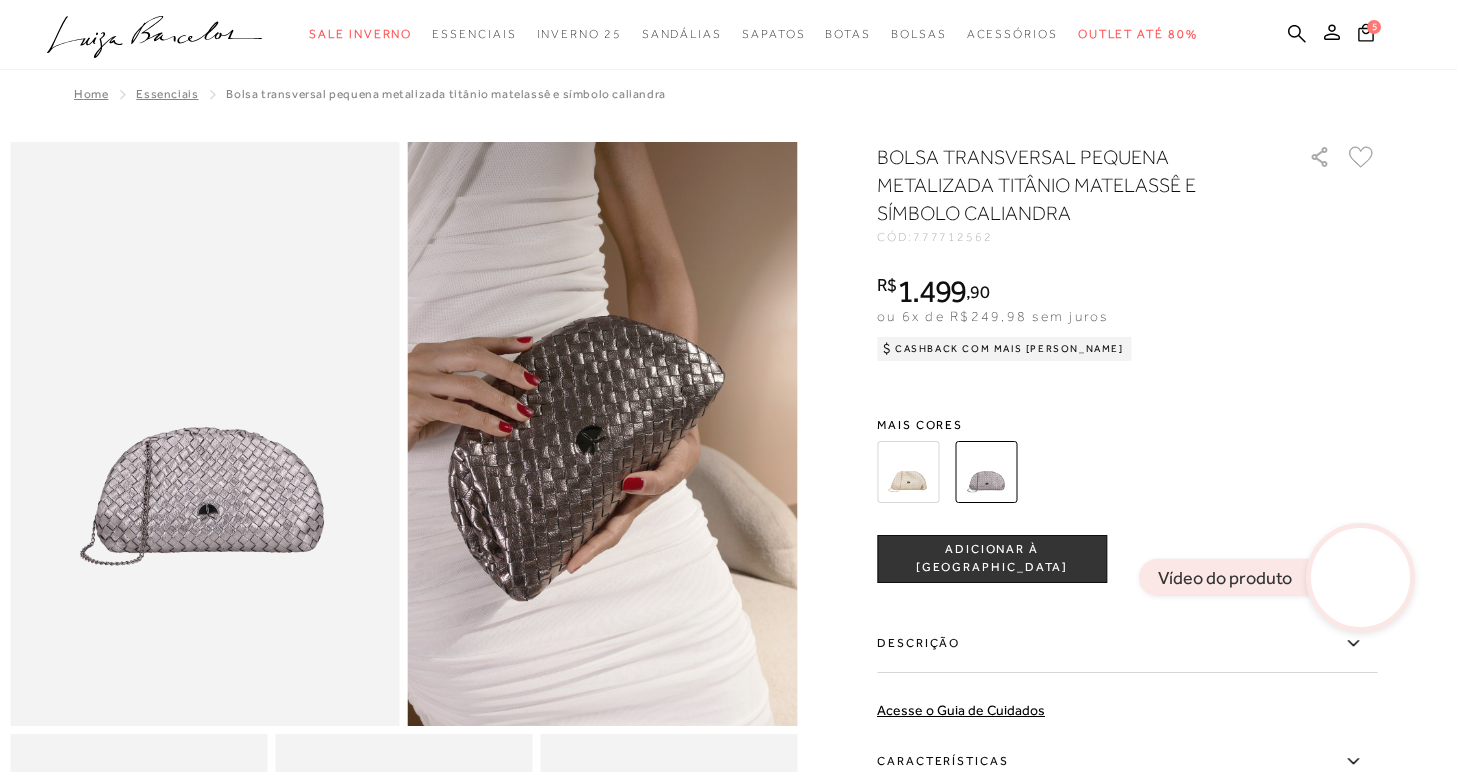 click on "ADICIONAR À [GEOGRAPHIC_DATA]" at bounding box center (992, 559) 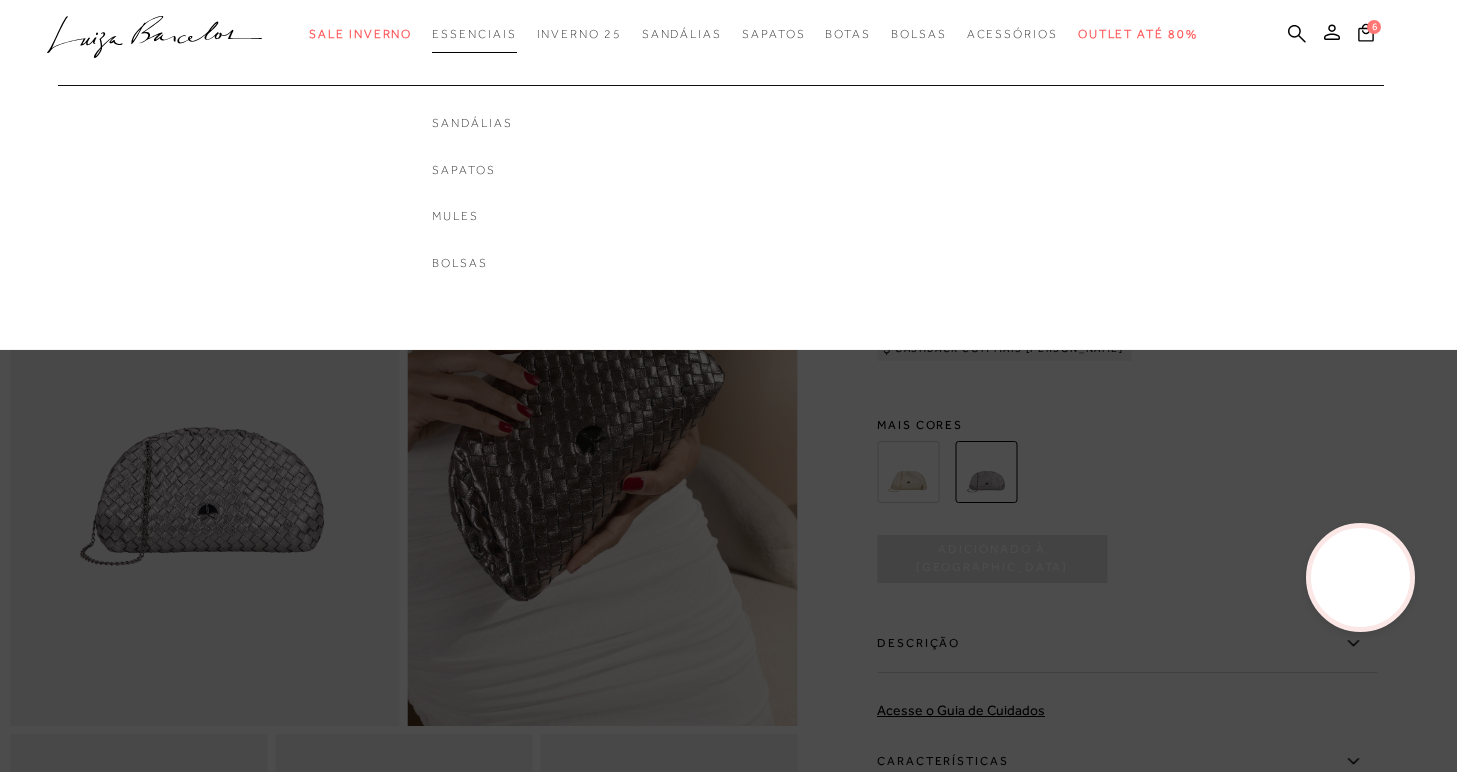 click on "Essenciais" at bounding box center (474, 34) 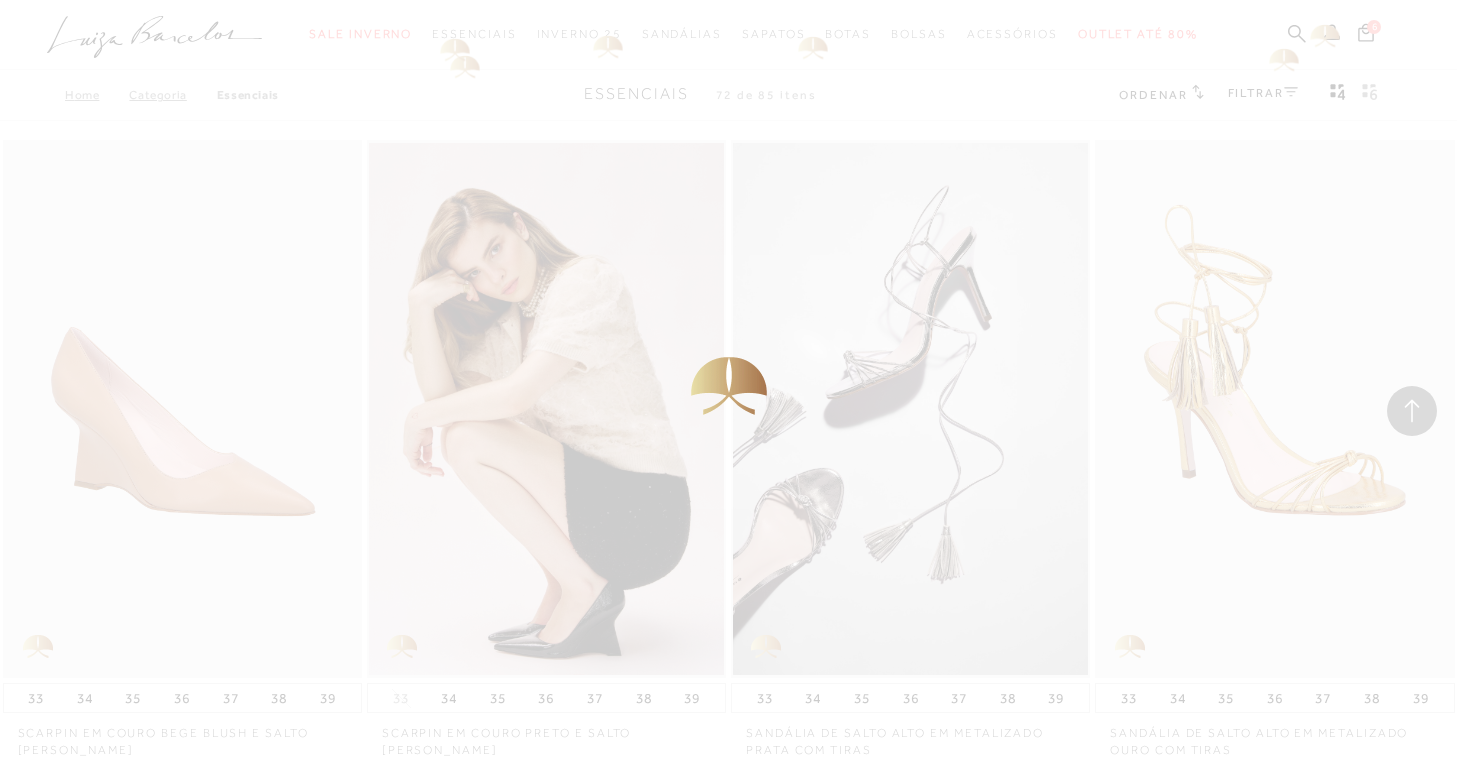 scroll, scrollTop: 9662, scrollLeft: 0, axis: vertical 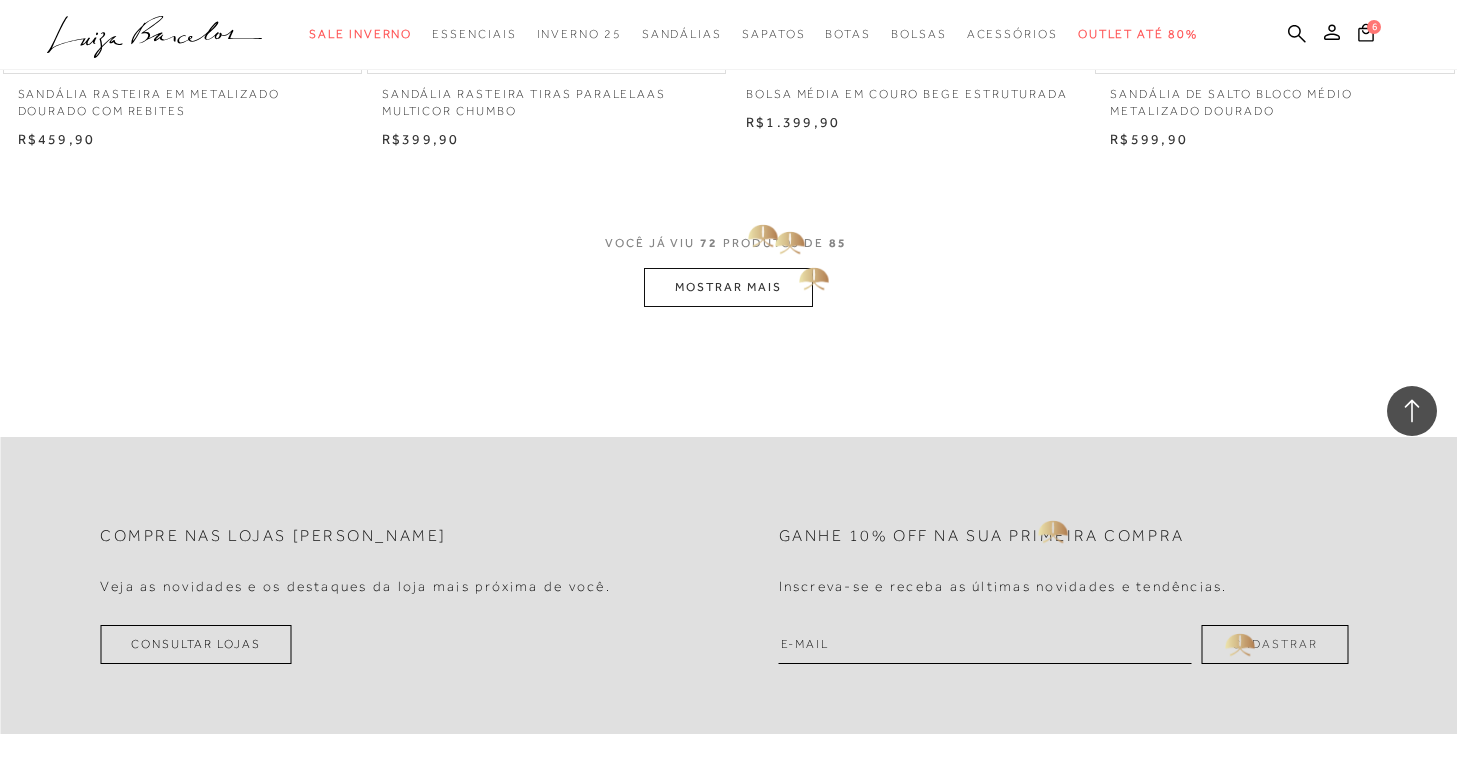 click on "MOSTRAR MAIS" at bounding box center [728, 287] 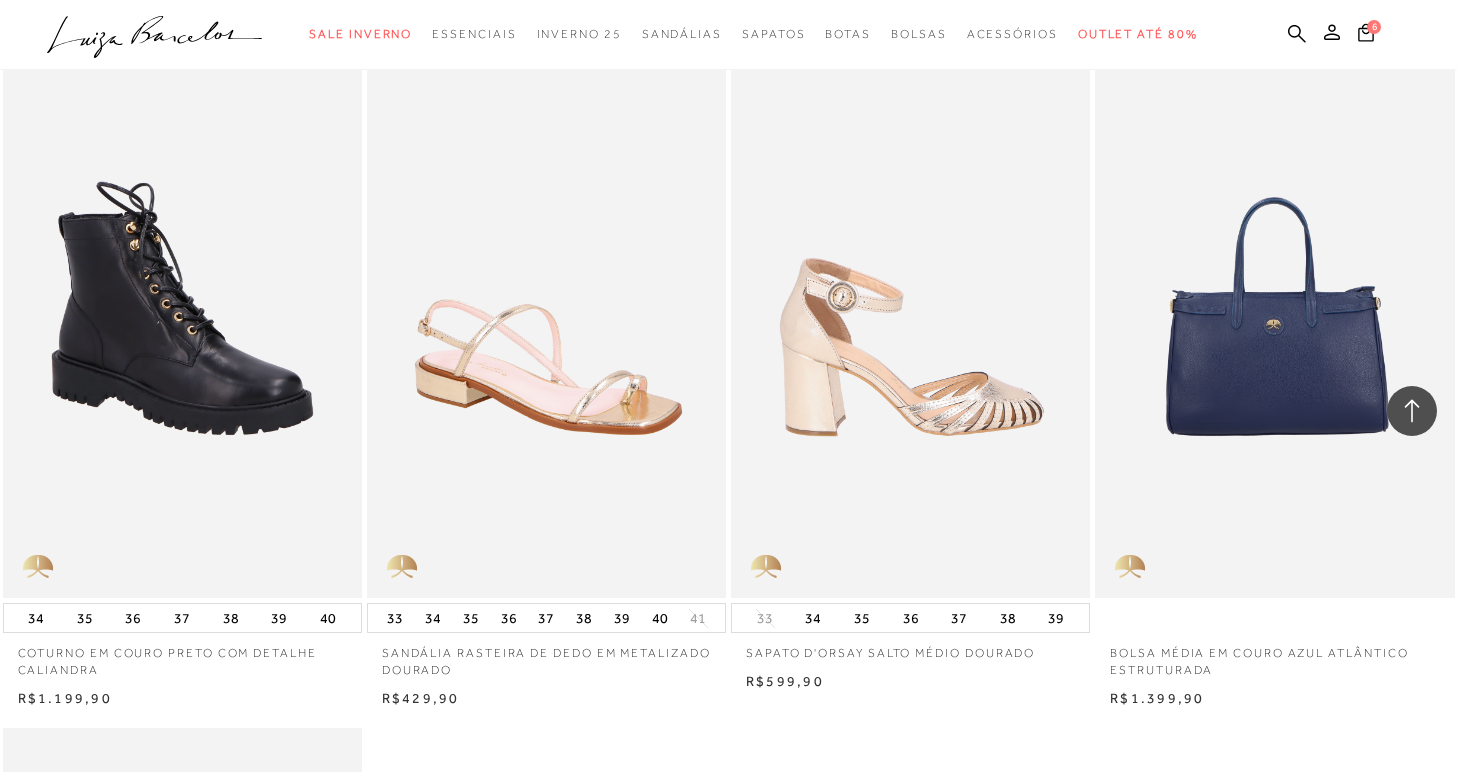 scroll, scrollTop: 13493, scrollLeft: 0, axis: vertical 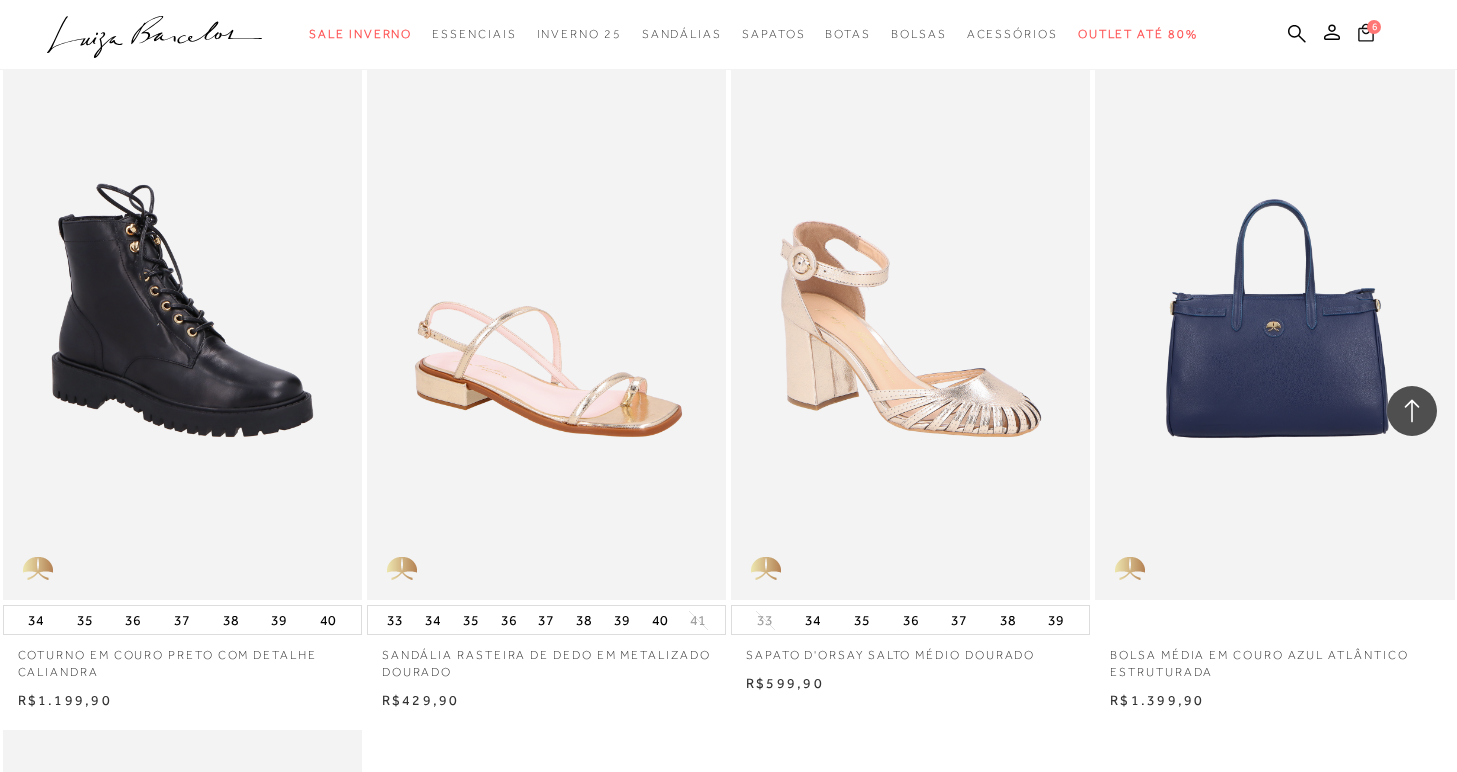 click 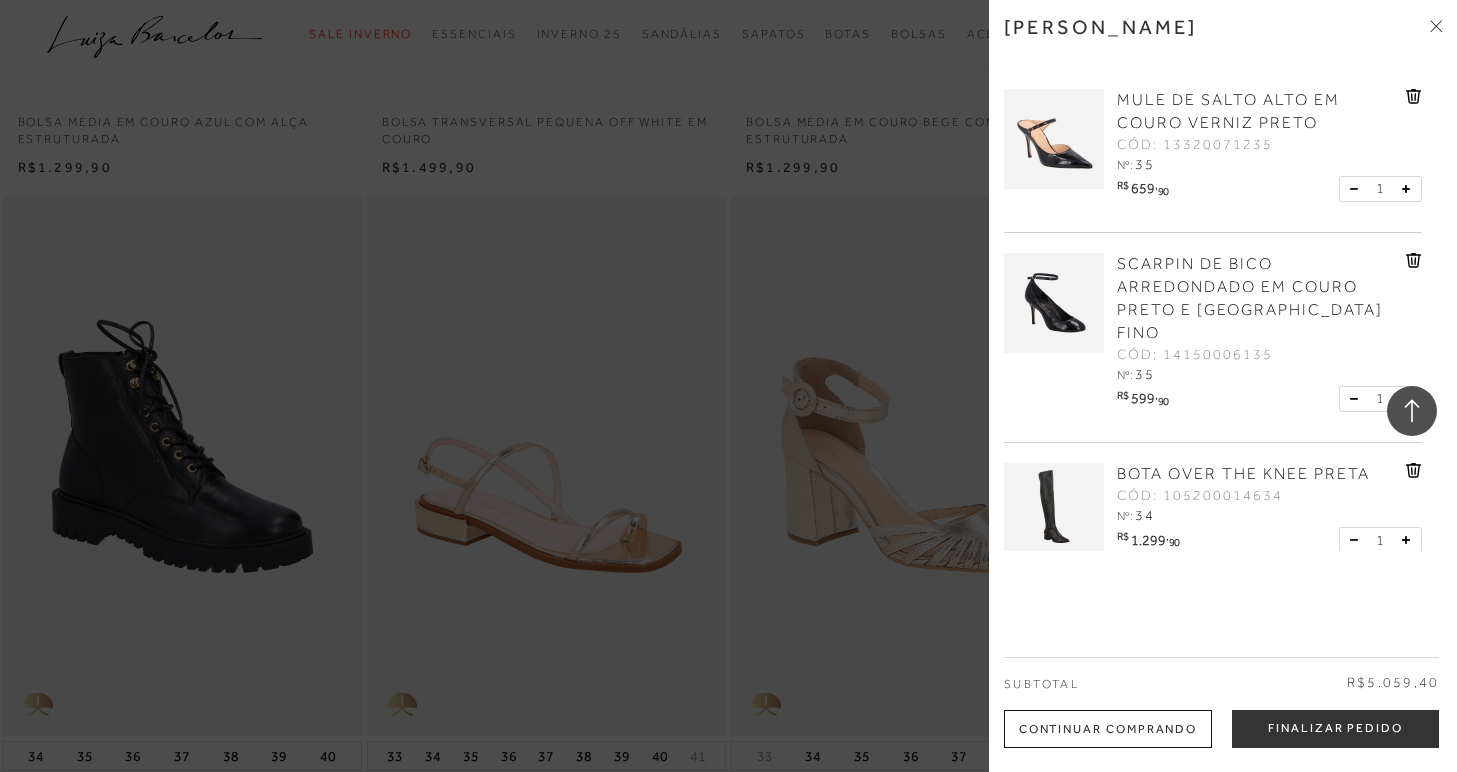 scroll, scrollTop: 13309, scrollLeft: 0, axis: vertical 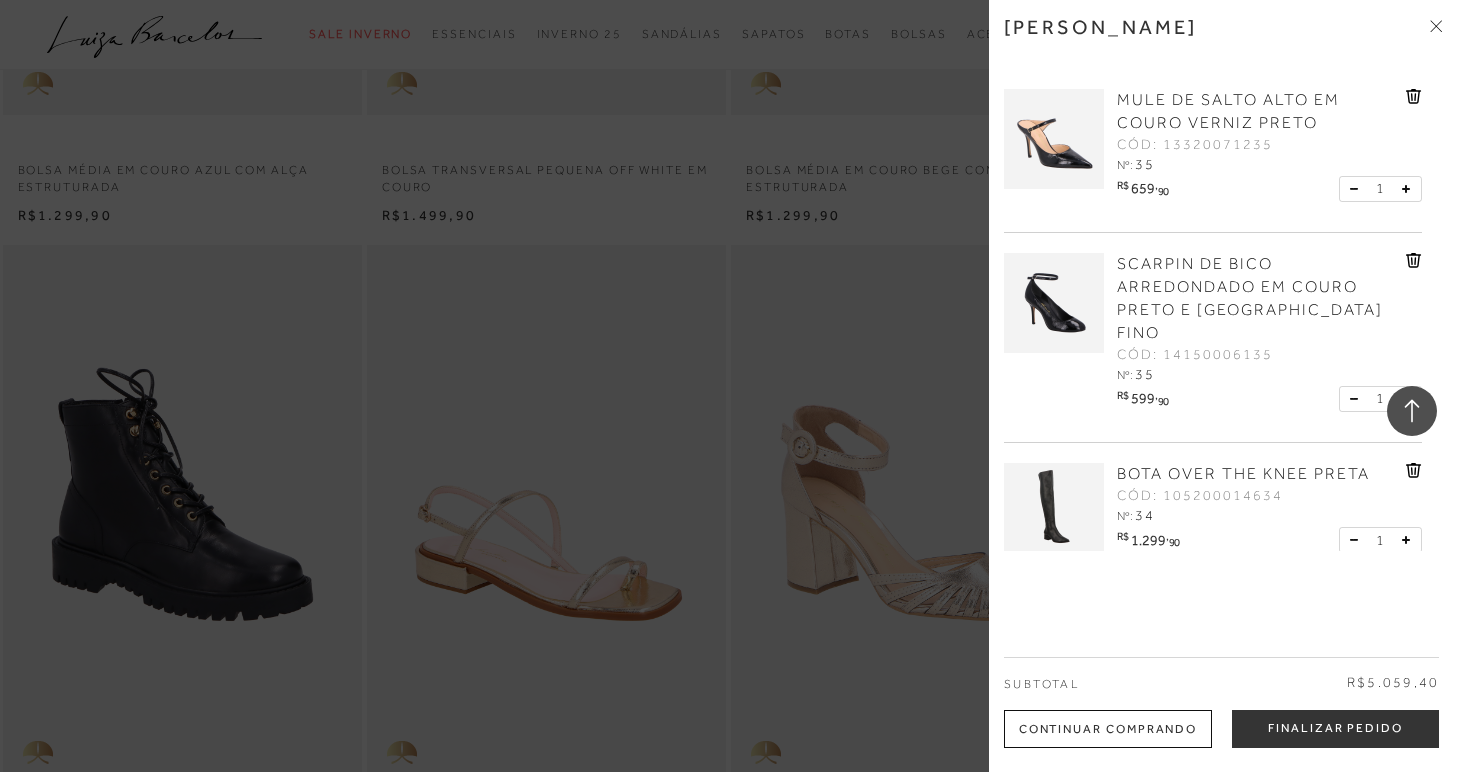click 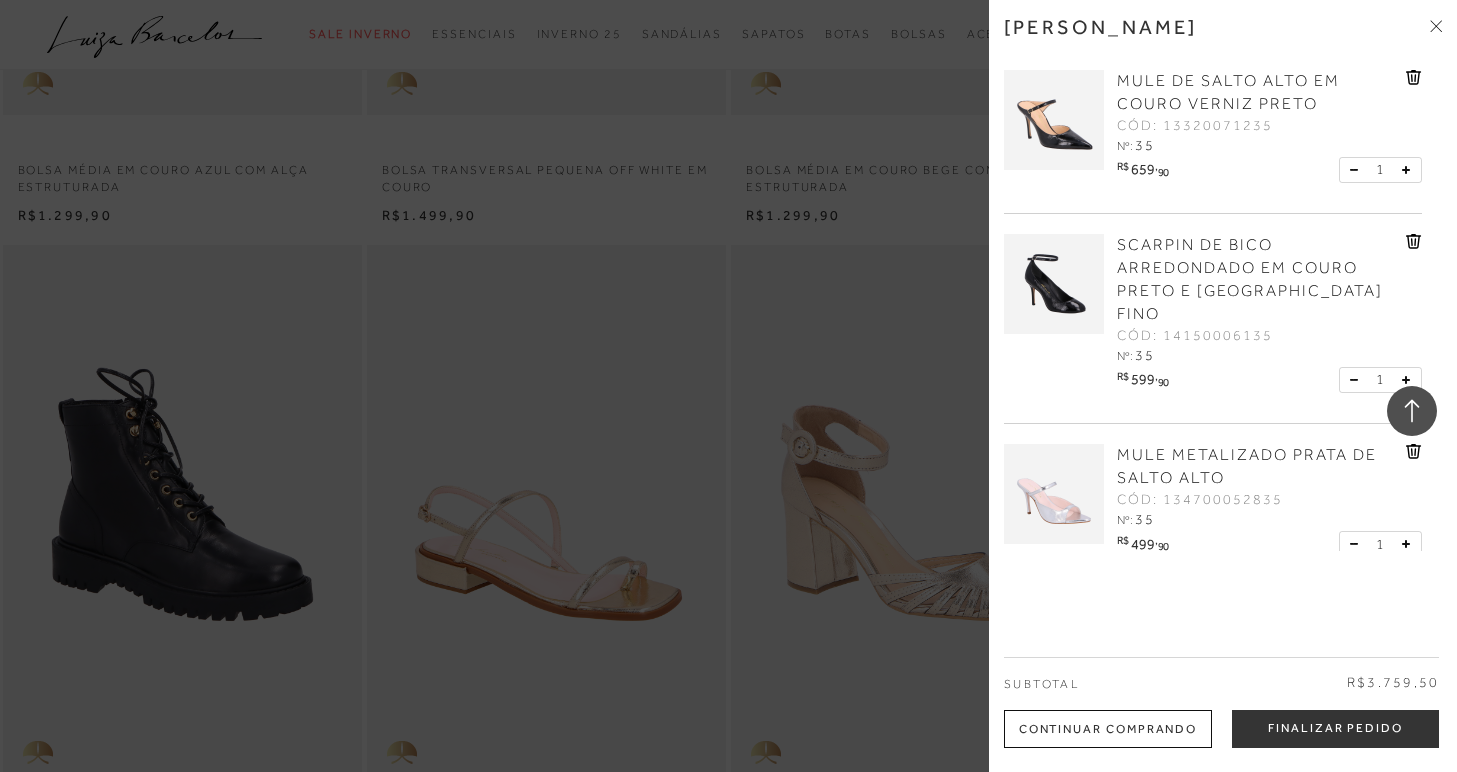 scroll, scrollTop: 0, scrollLeft: 0, axis: both 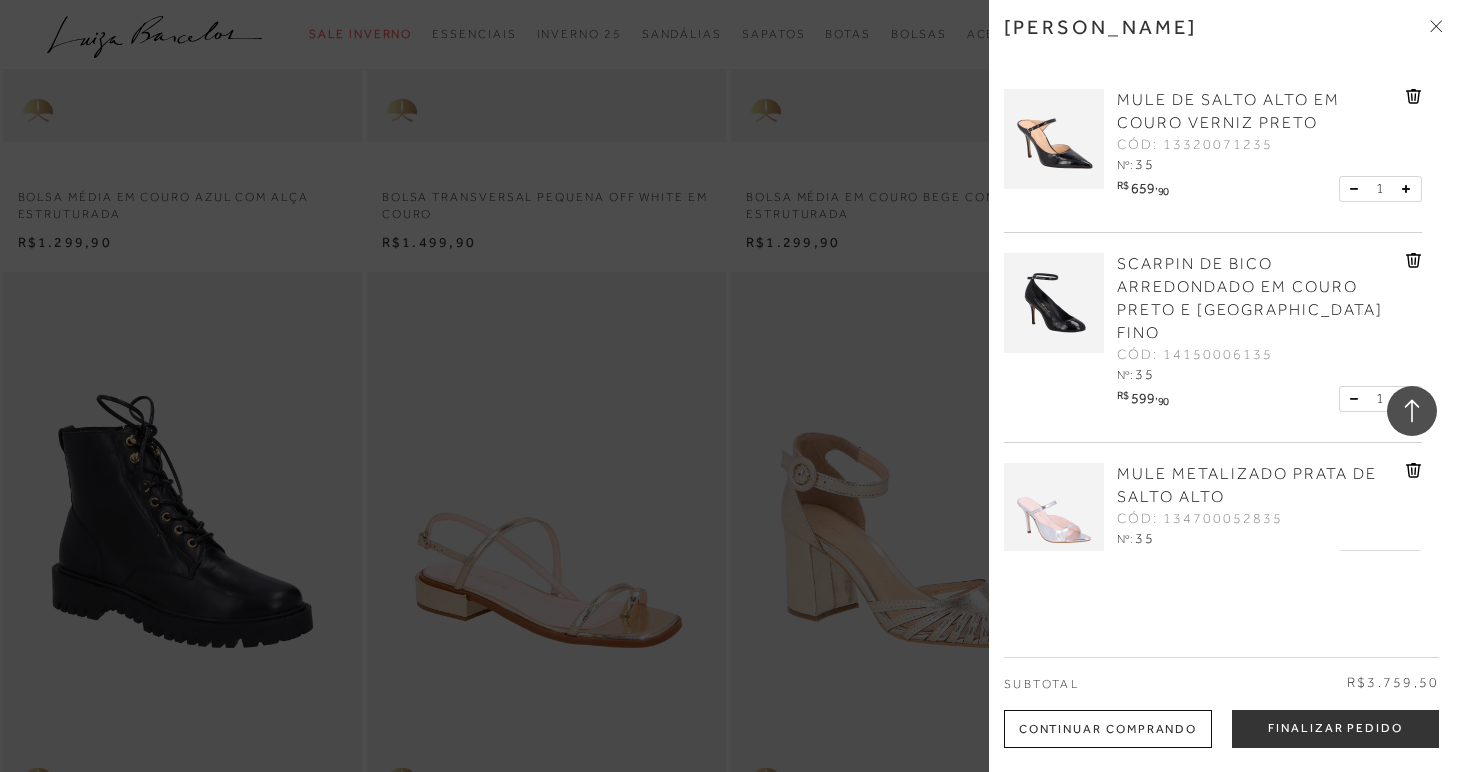 click at bounding box center (728, 386) 